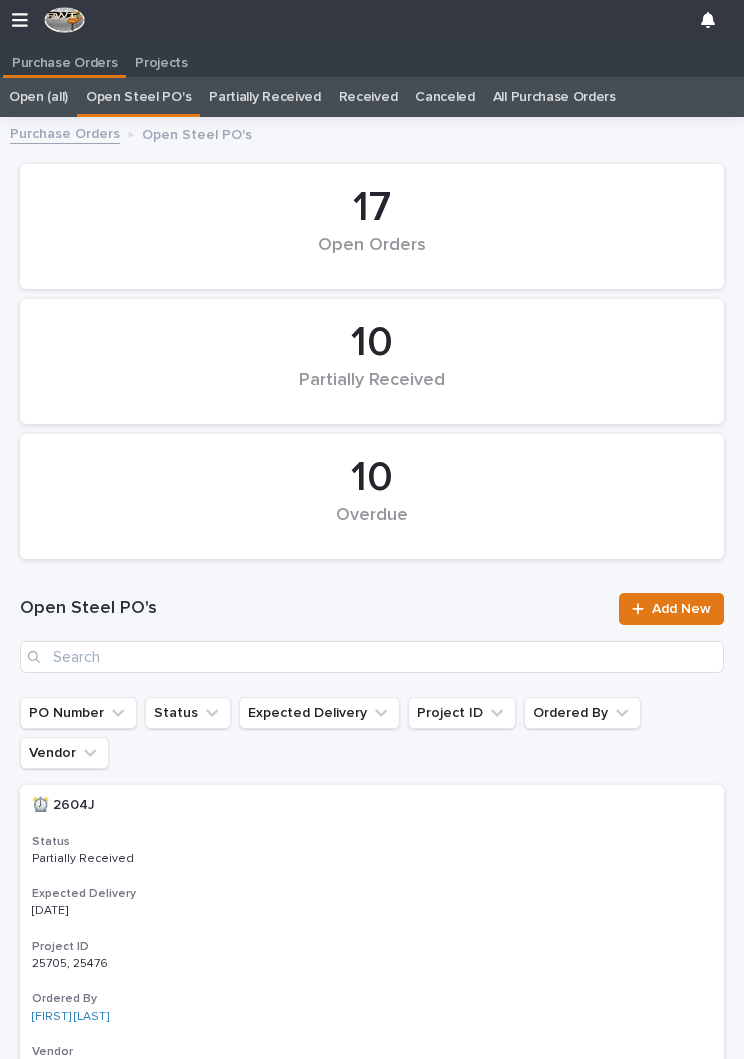 scroll, scrollTop: 0, scrollLeft: 0, axis: both 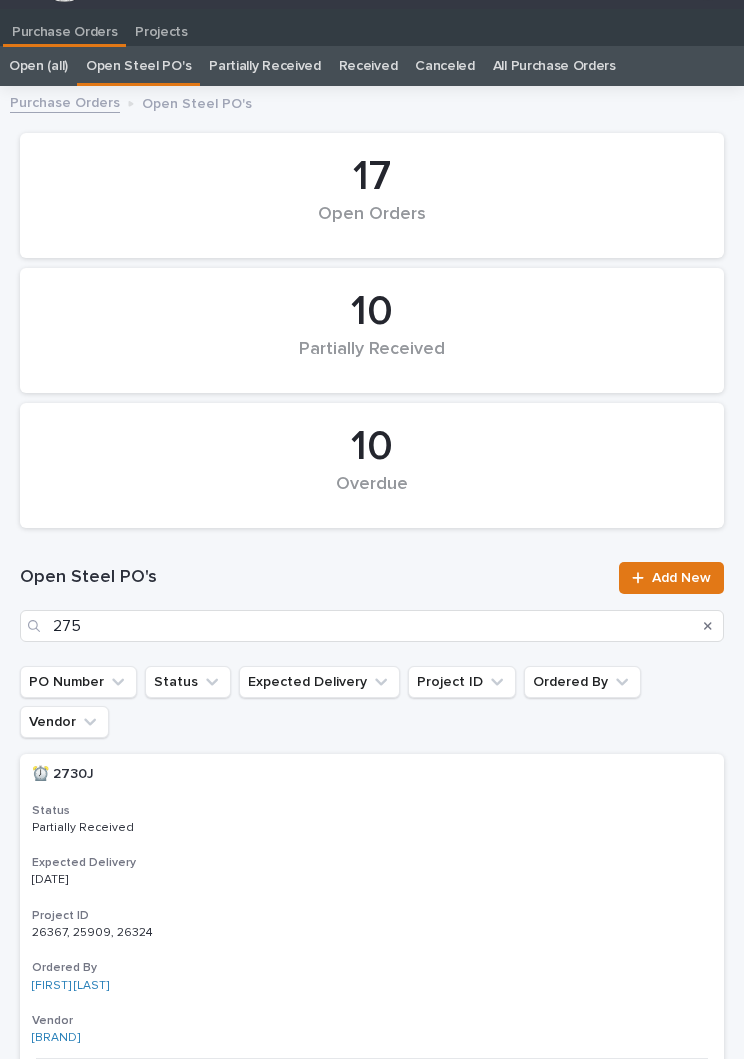 type on "2755" 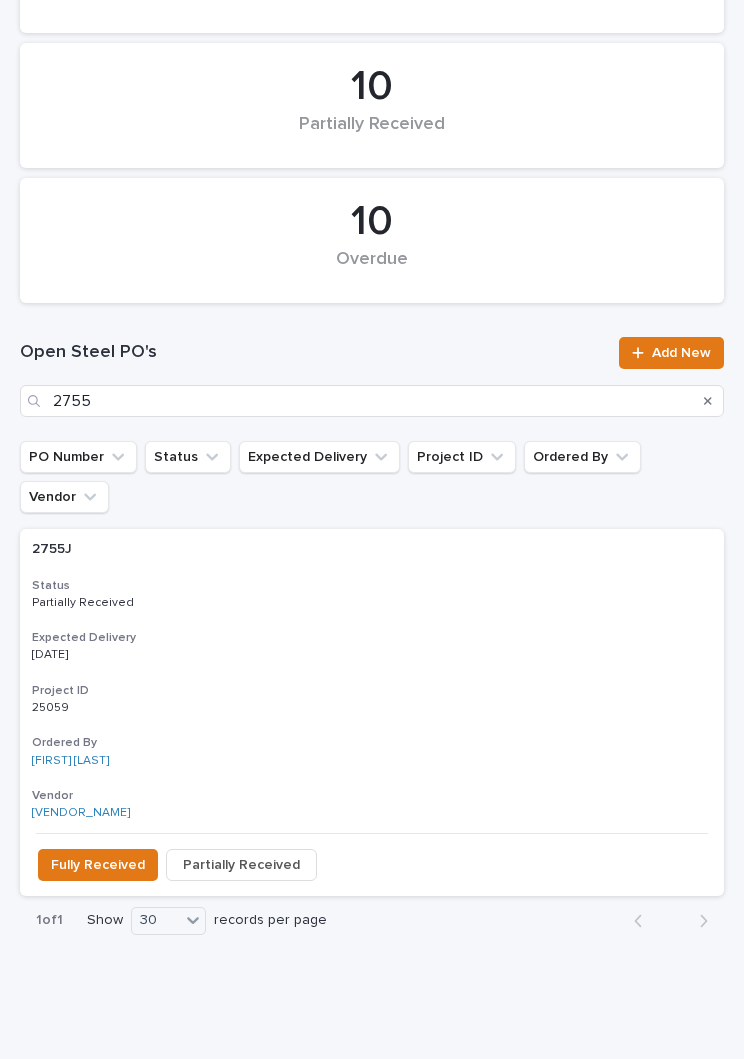 scroll, scrollTop: 255, scrollLeft: 0, axis: vertical 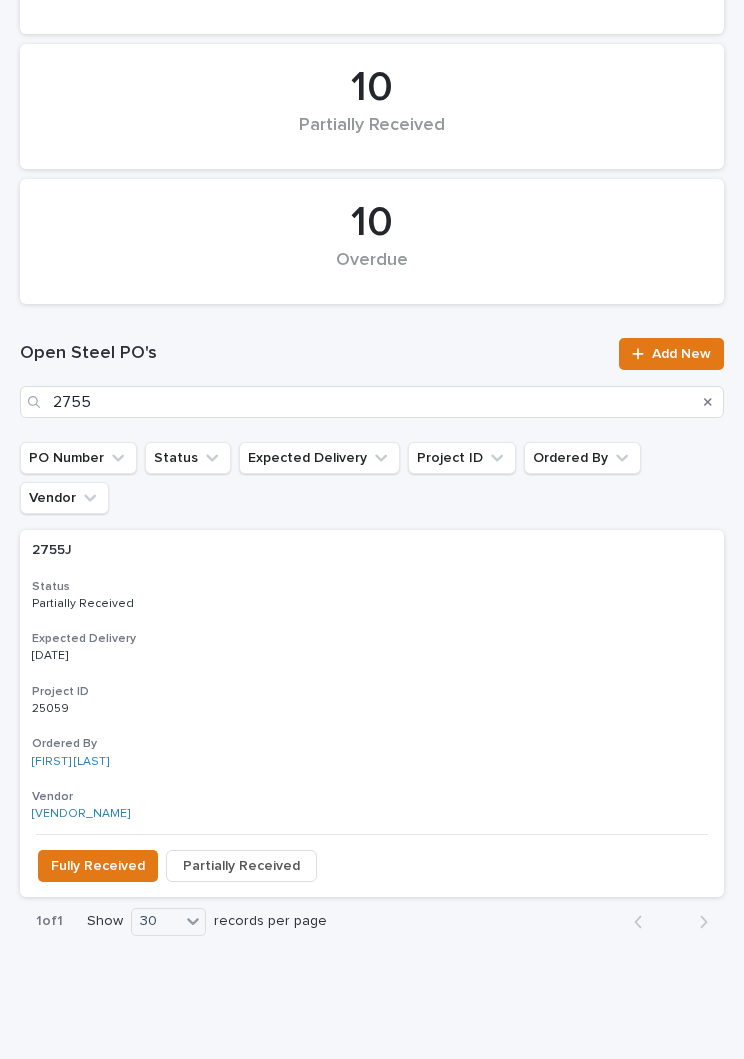 click on "07/02/2025" at bounding box center [372, 656] 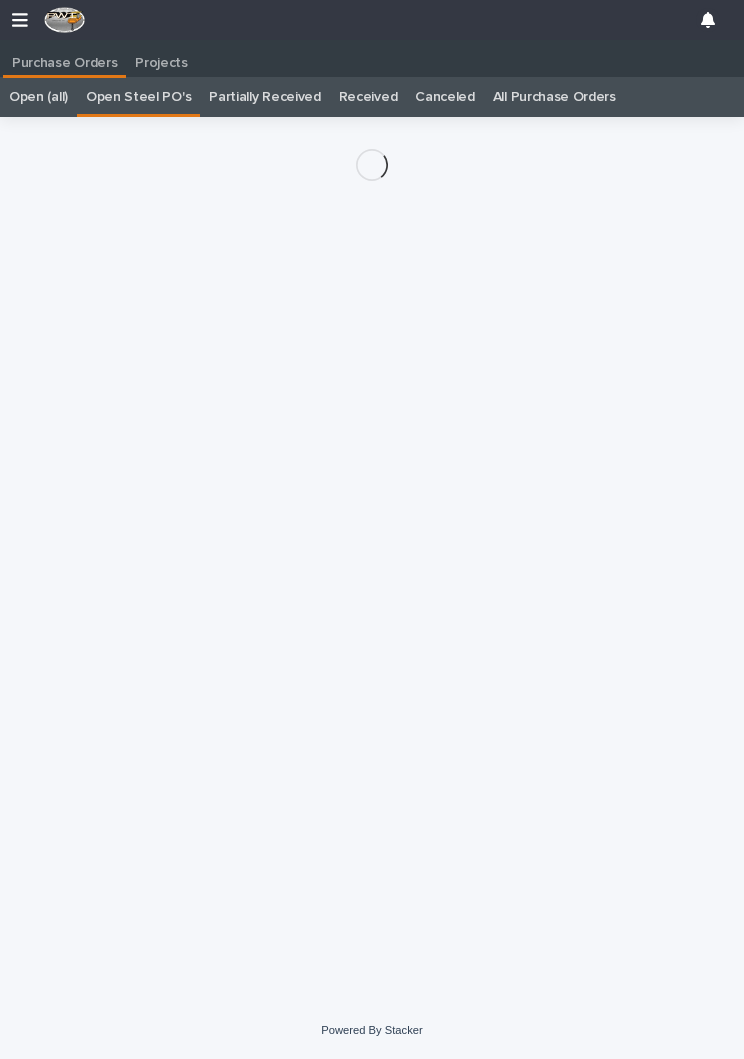 scroll, scrollTop: 21, scrollLeft: 0, axis: vertical 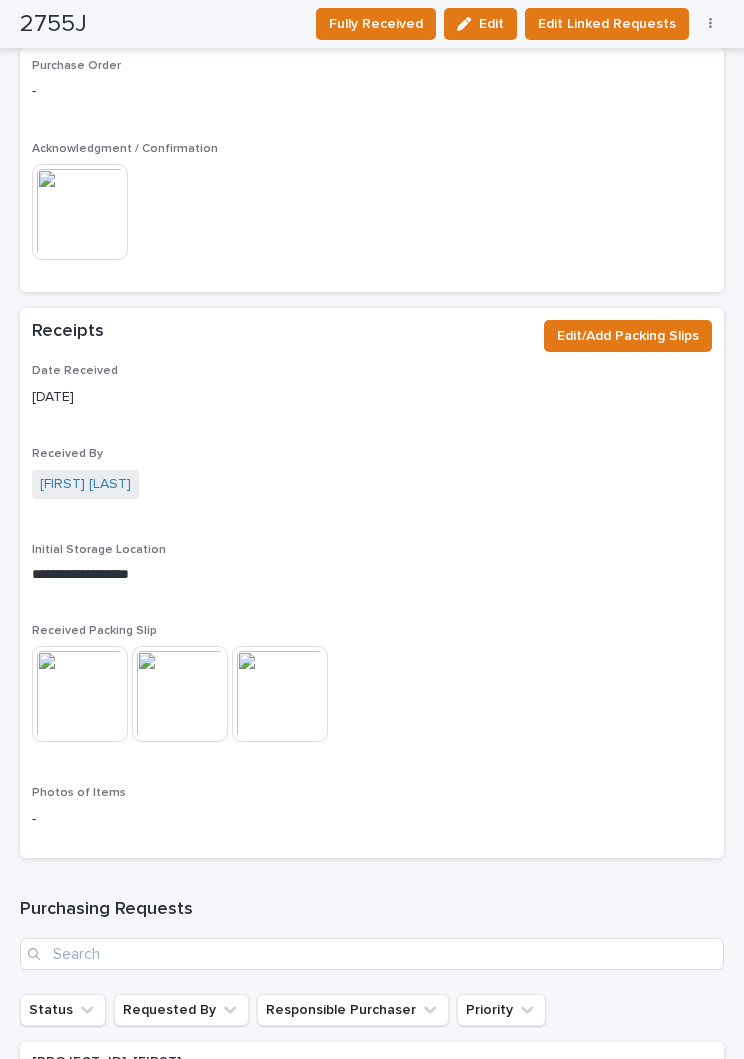 click on "Edit/Add Packing Slips" at bounding box center [628, 336] 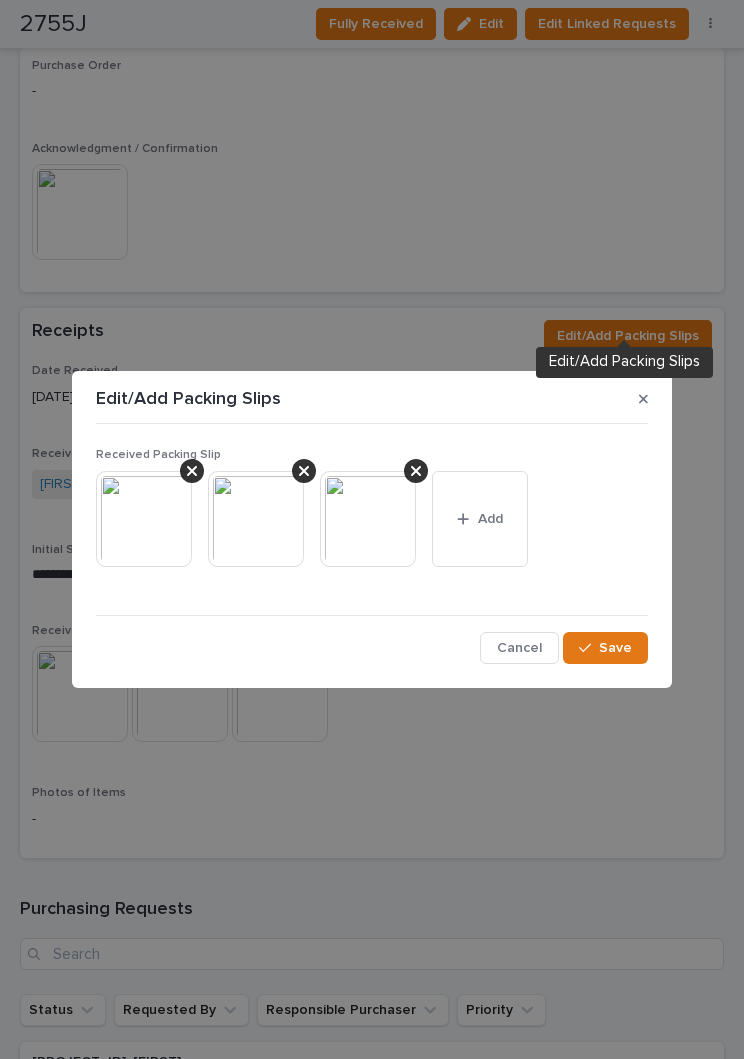 click on "Add" at bounding box center (490, 519) 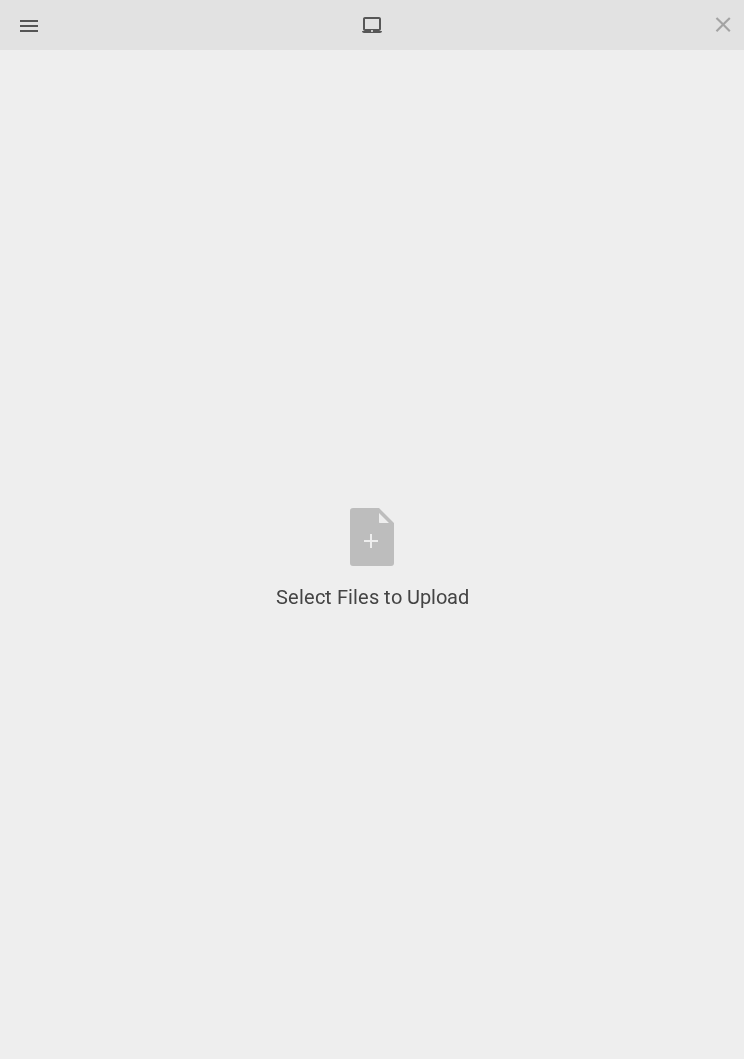 click on "Select Files to Upload
or Drag and Drop, Copy and Paste Files" at bounding box center [372, 559] 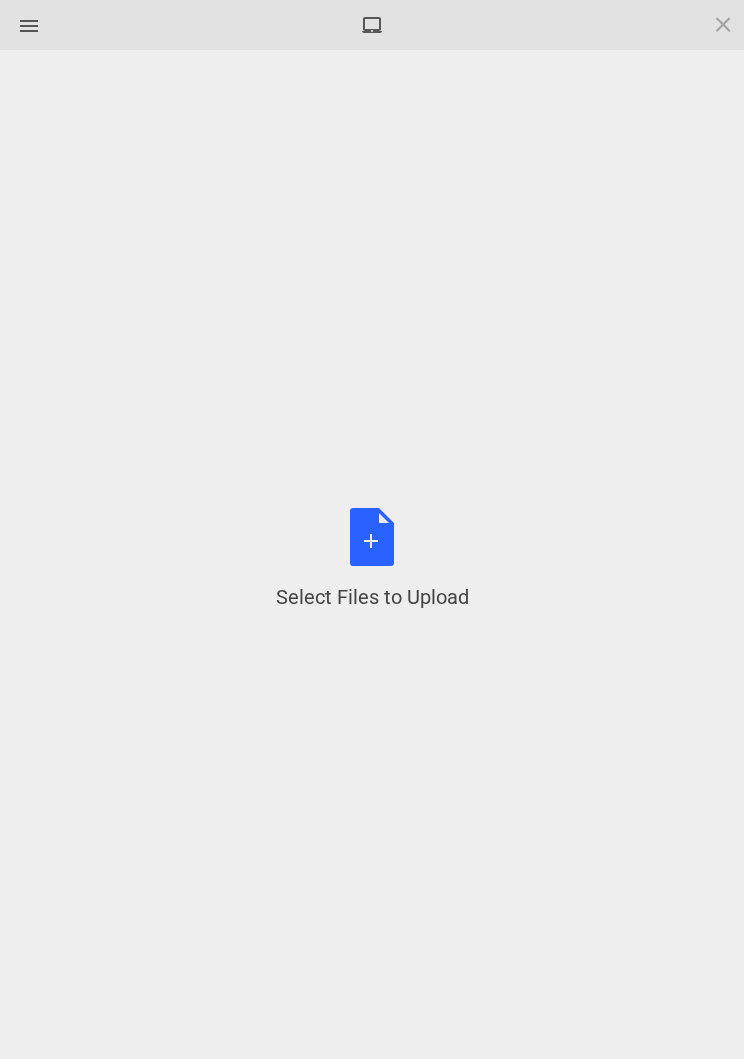click on "Select Files to Upload
or Drag and Drop, Copy and Paste Files" at bounding box center [372, 559] 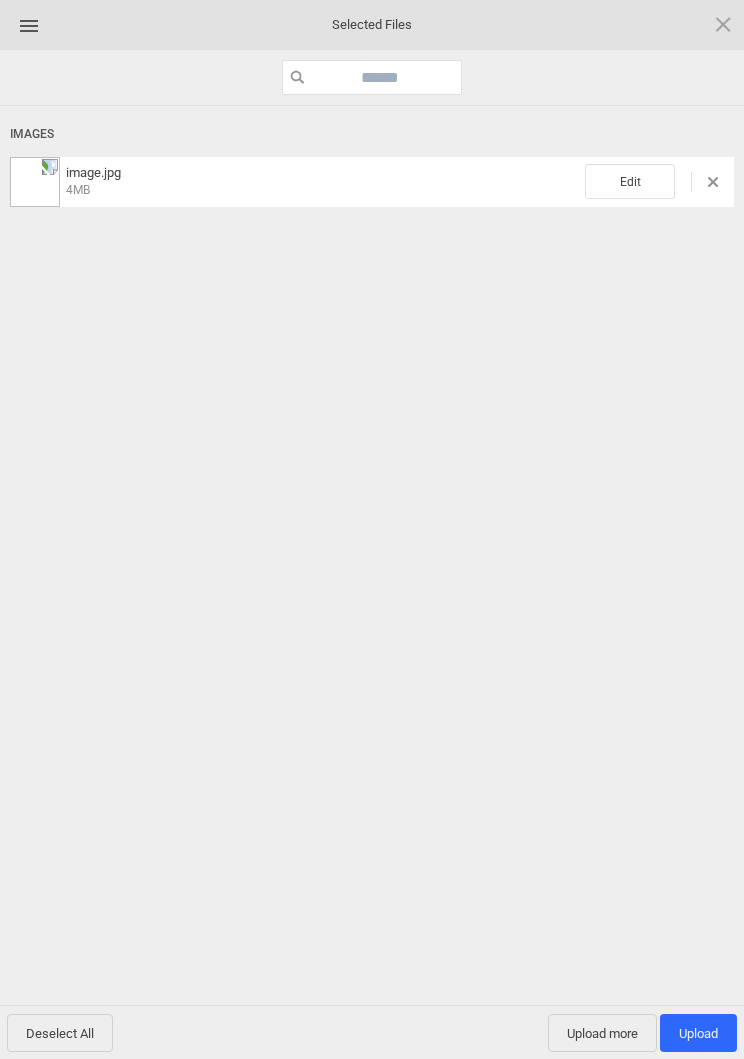 click on "Images
image.jpg          4MB
Edit" at bounding box center (372, 161) 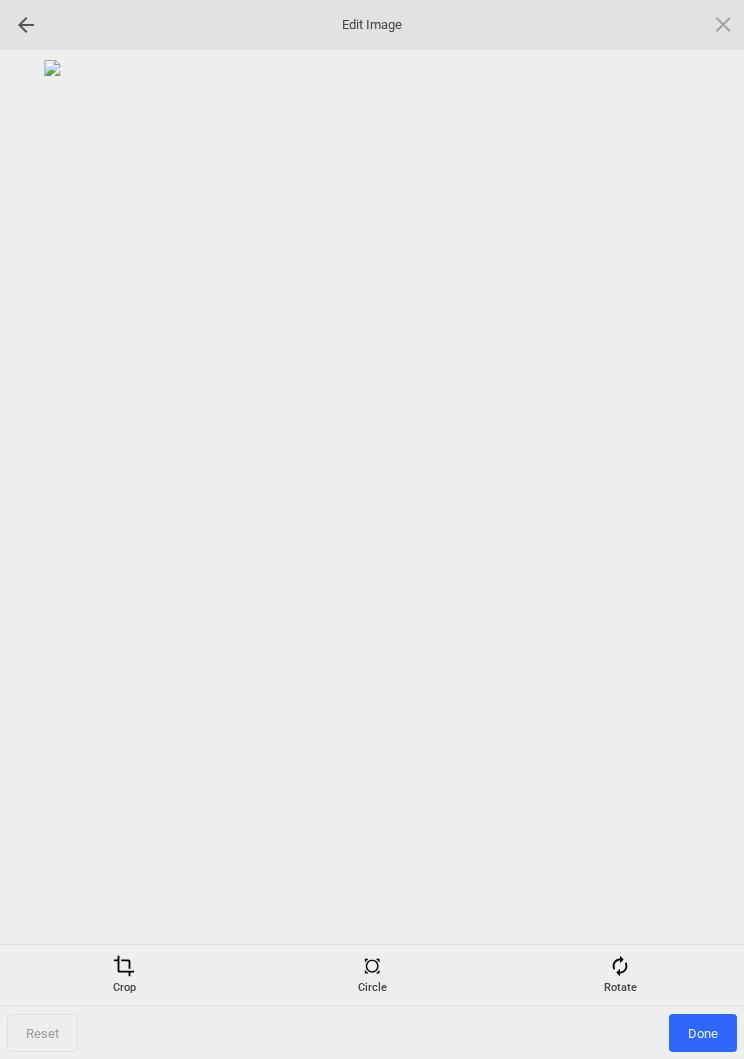 click on "Rotate" at bounding box center (620, 975) 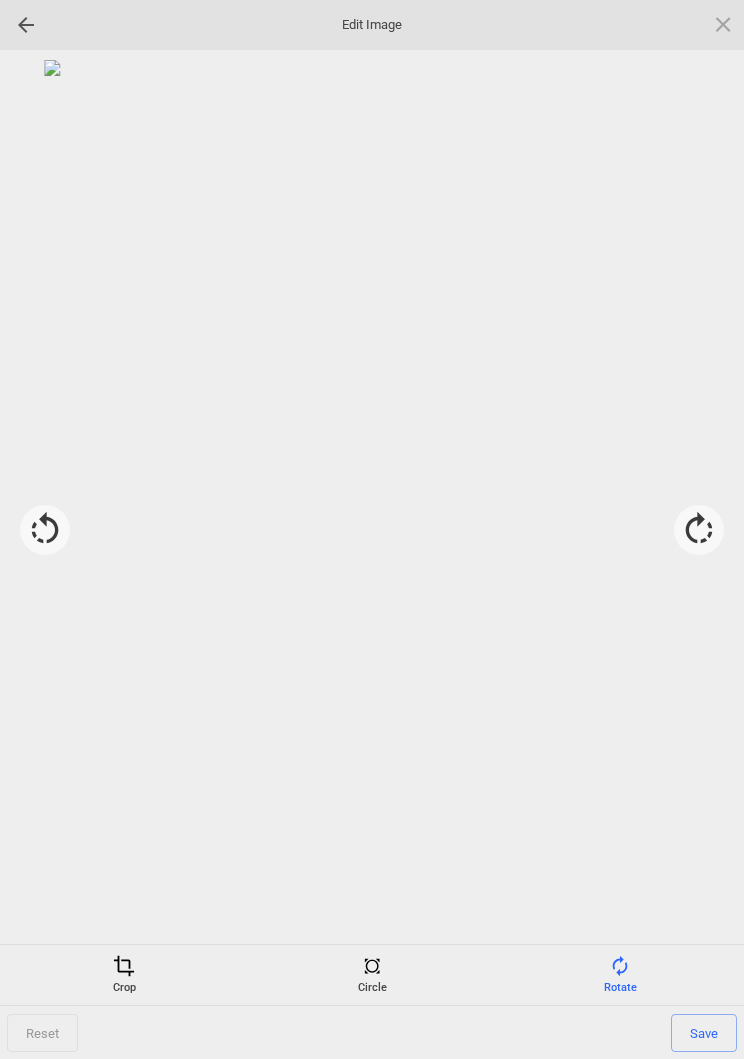 click at bounding box center (699, 530) 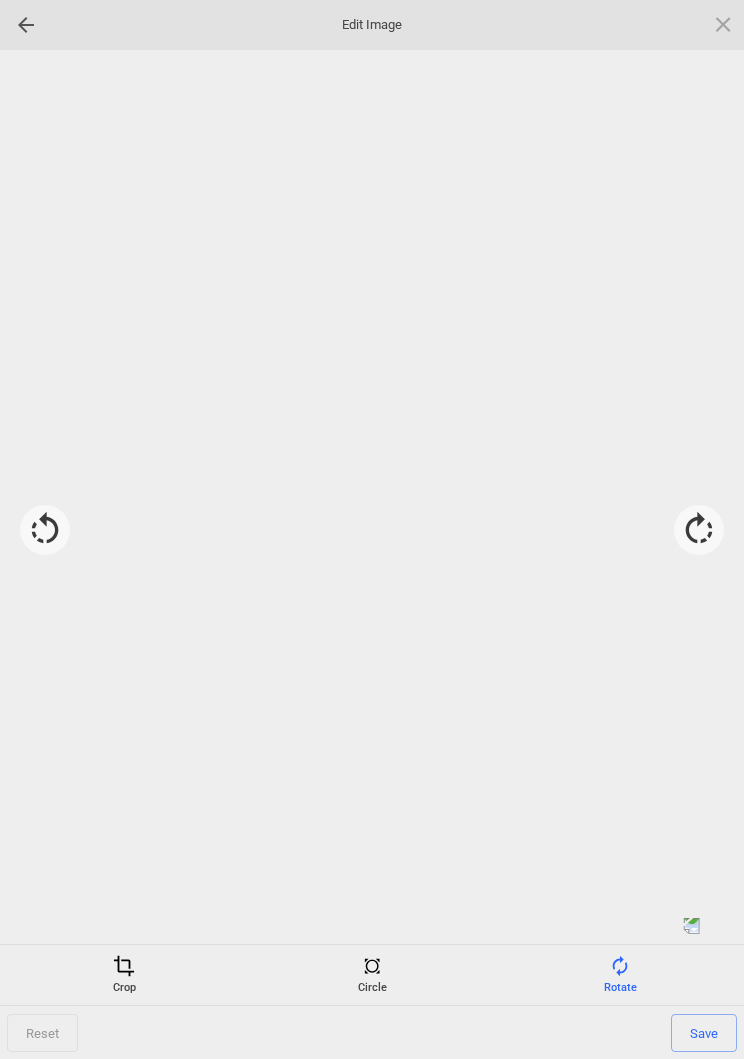 click at bounding box center [699, 530] 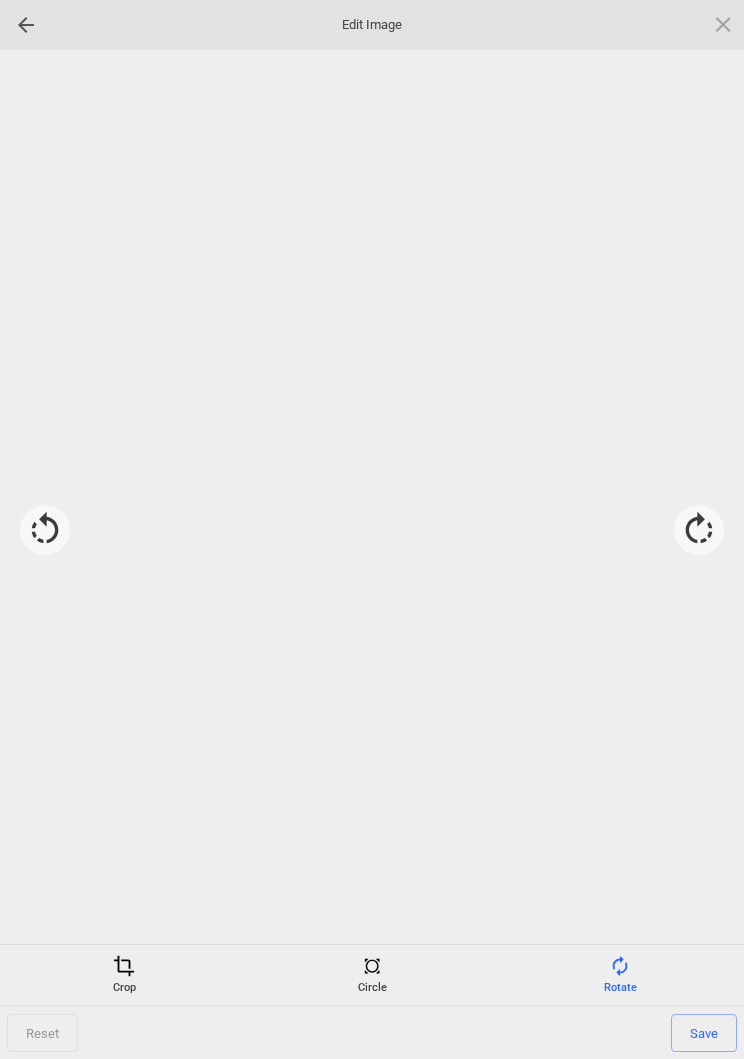 click at bounding box center (699, 530) 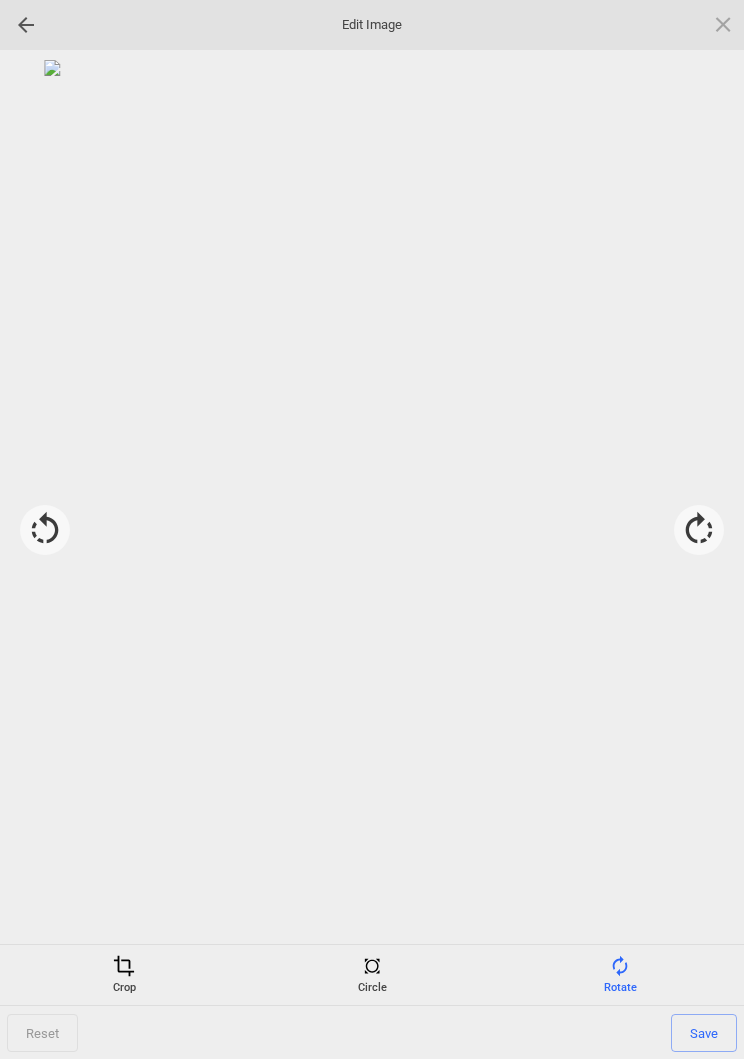 click on "Save" at bounding box center [704, 1033] 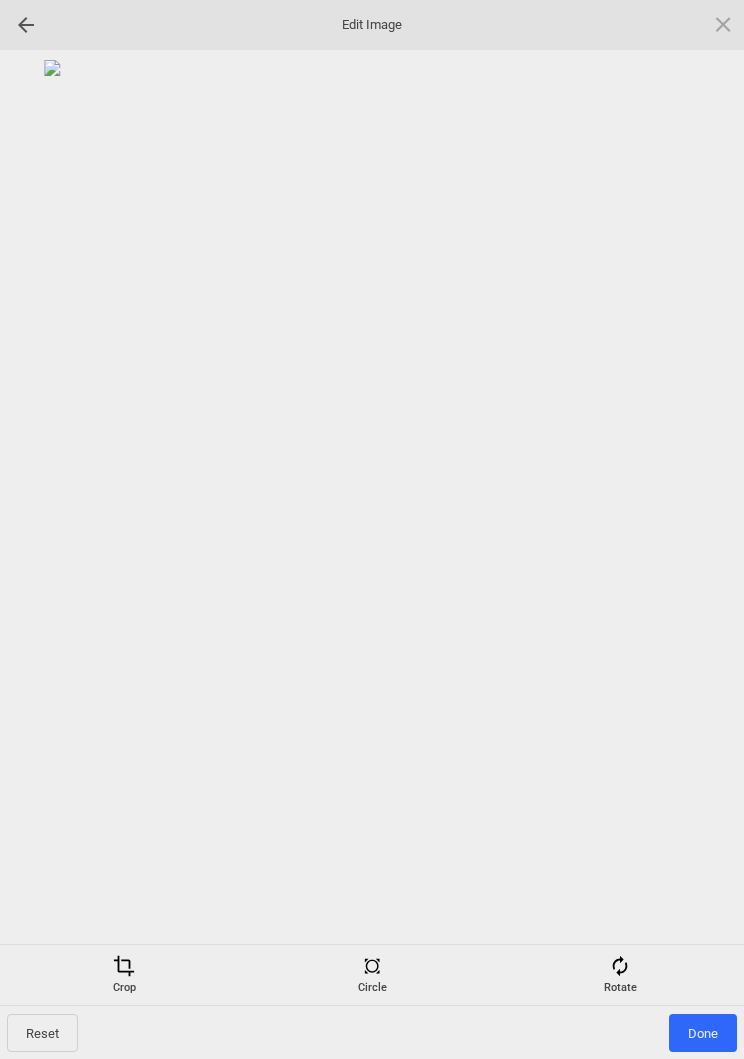click on "Done" at bounding box center (703, 1033) 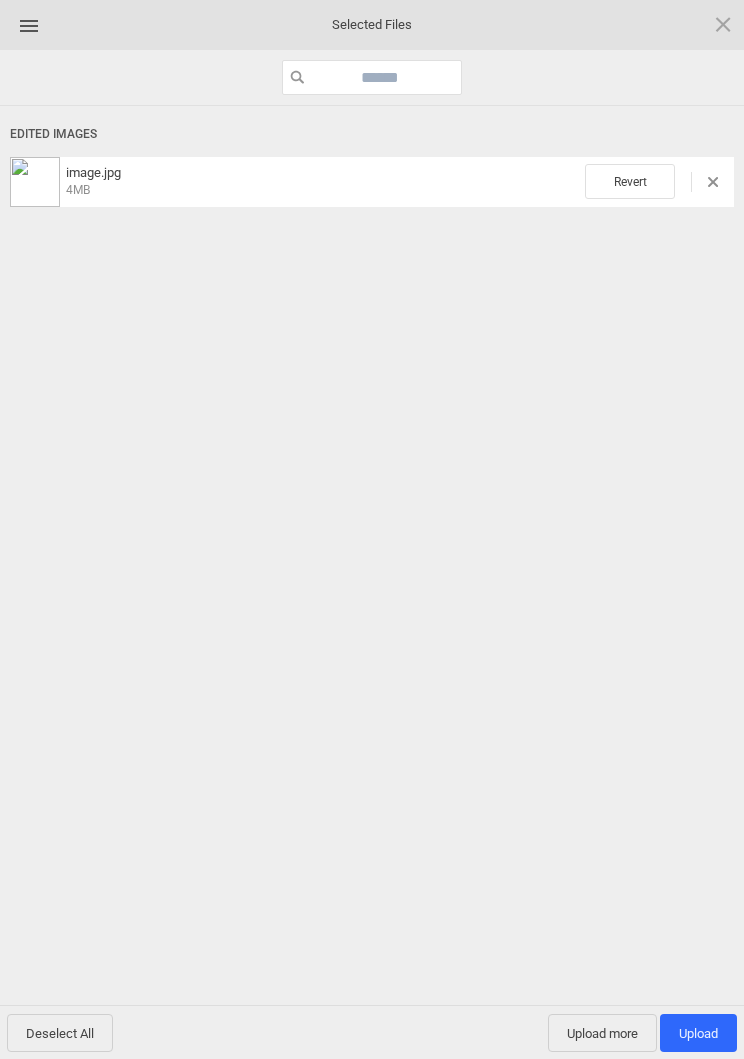 click on "Upload
1" at bounding box center [698, 1033] 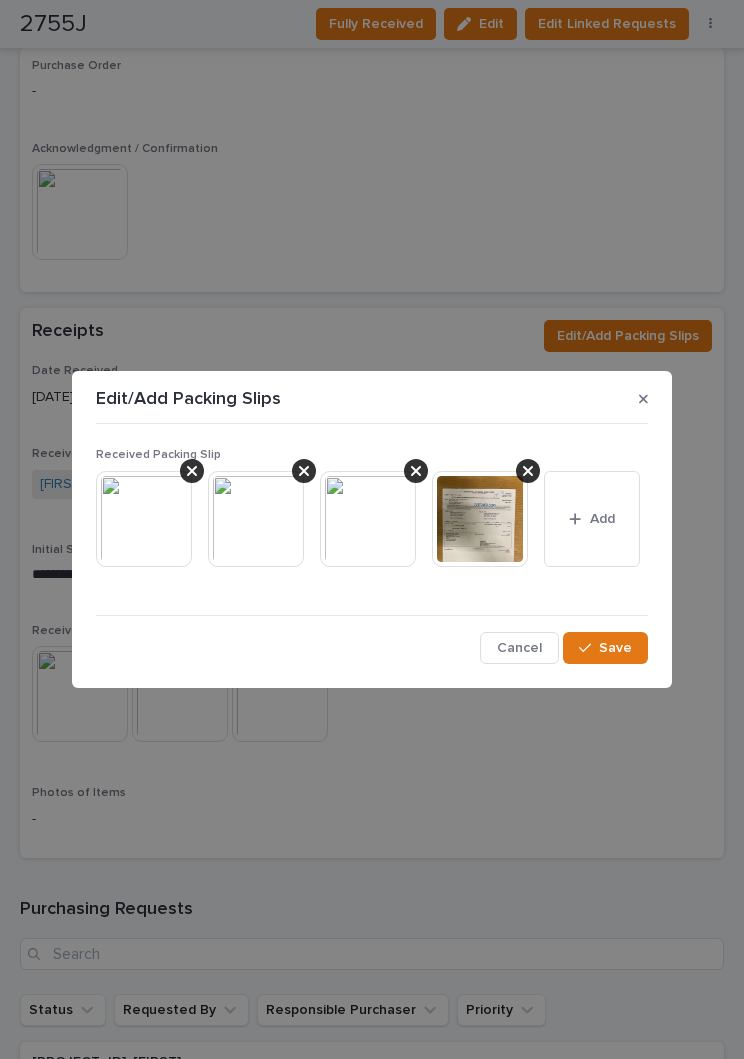 click on "Save" at bounding box center [605, 648] 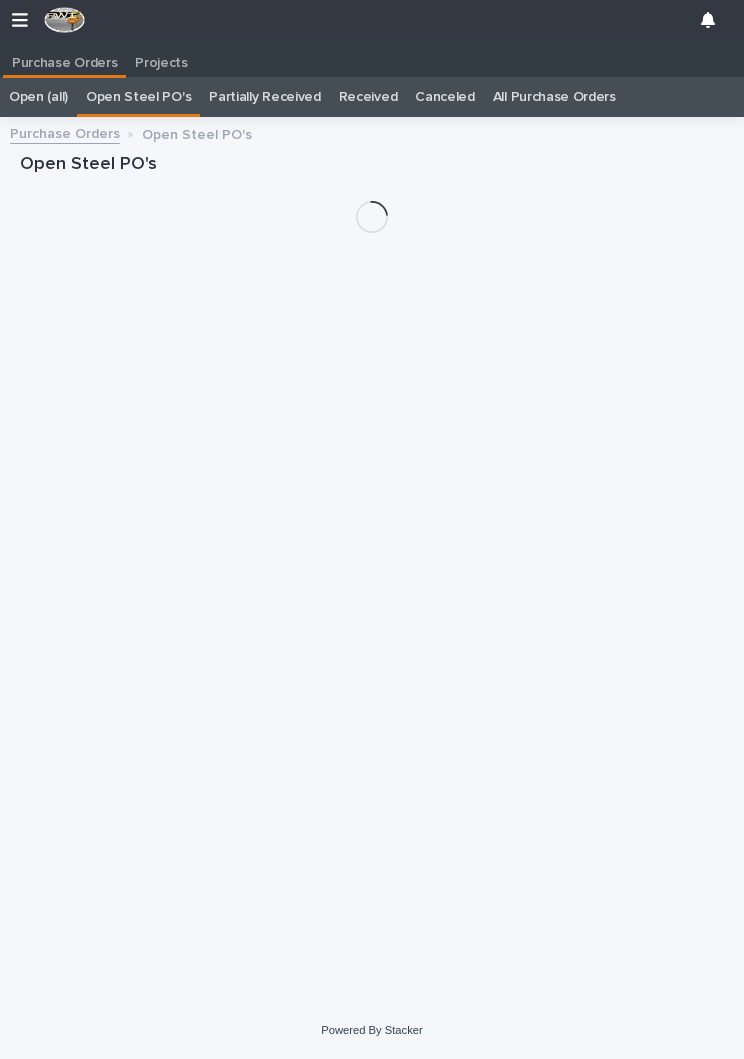 scroll, scrollTop: 0, scrollLeft: 0, axis: both 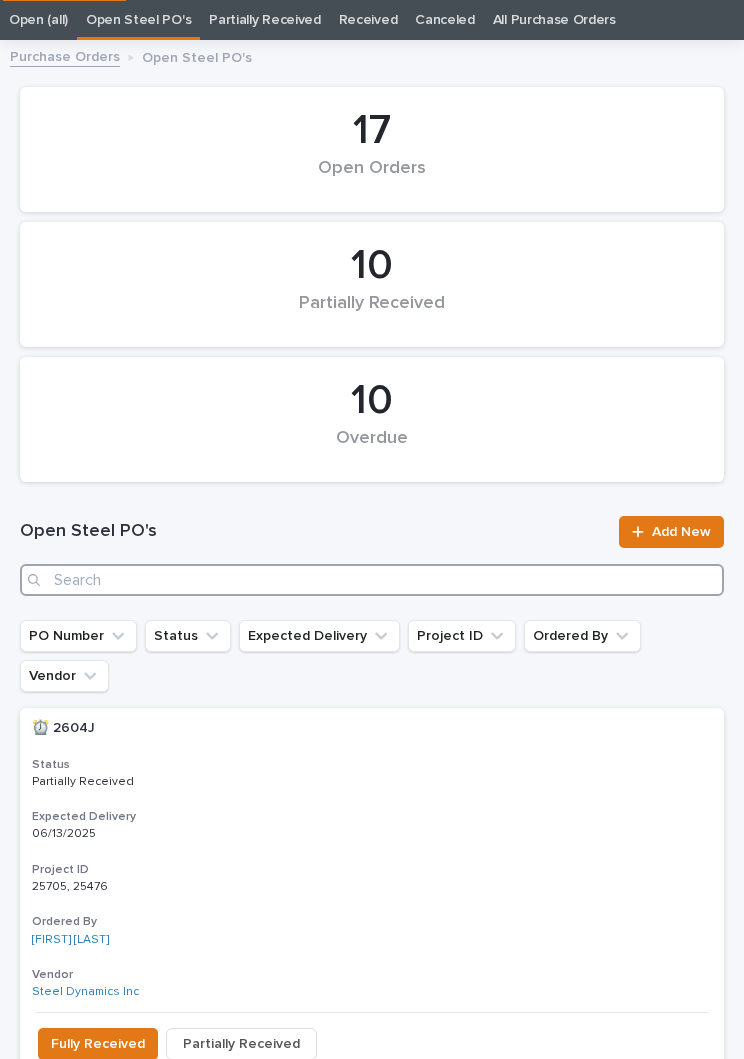 click at bounding box center [372, 580] 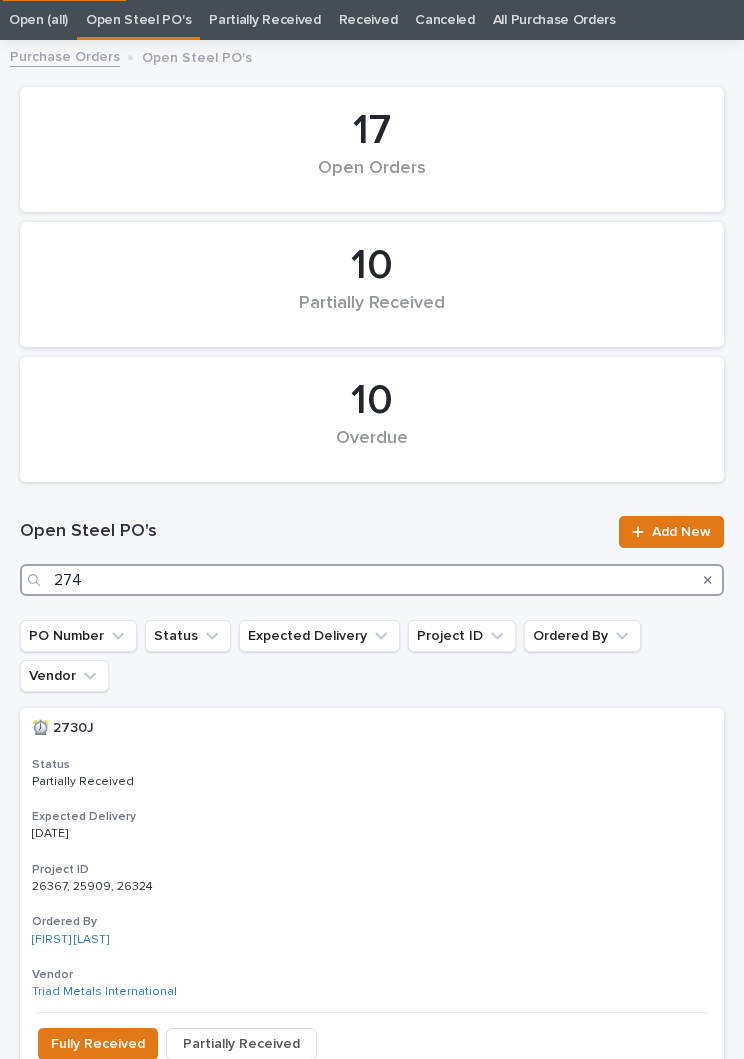 type on "2744" 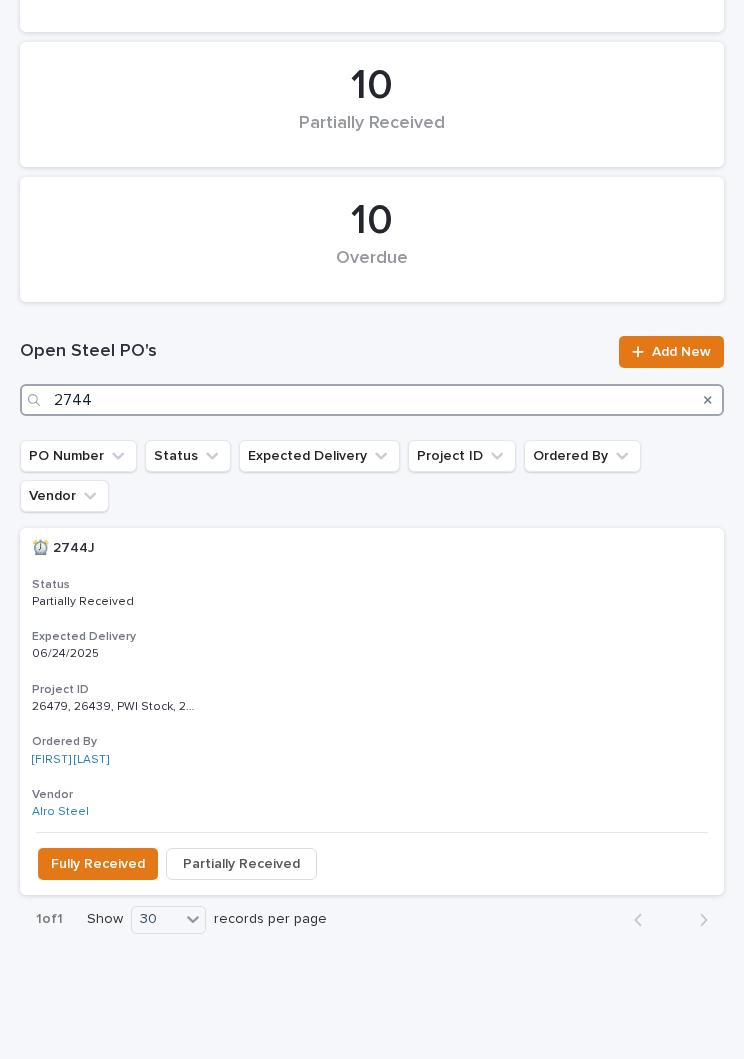 scroll, scrollTop: 255, scrollLeft: 0, axis: vertical 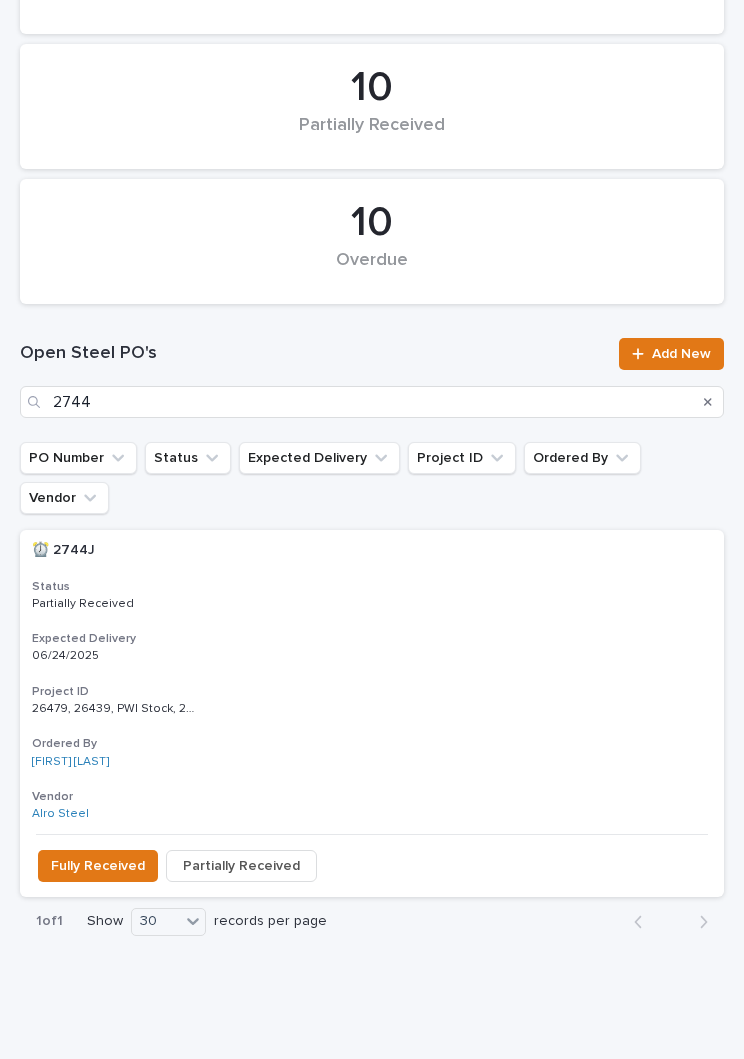 click on "Status" at bounding box center [372, 587] 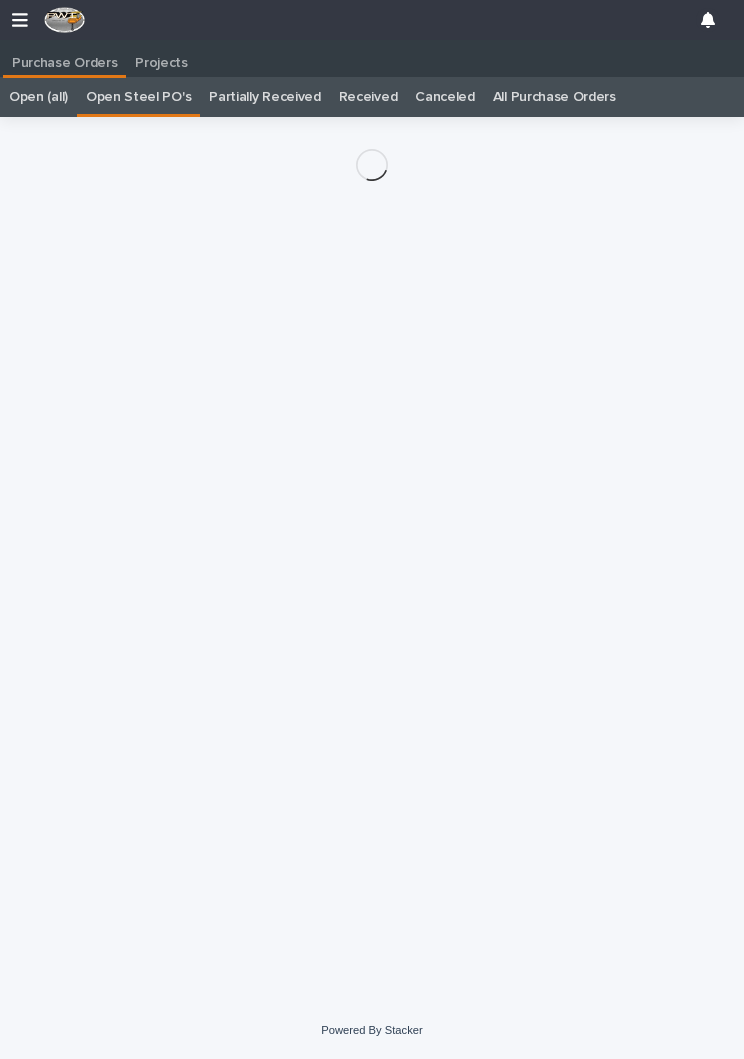 scroll, scrollTop: 31, scrollLeft: 0, axis: vertical 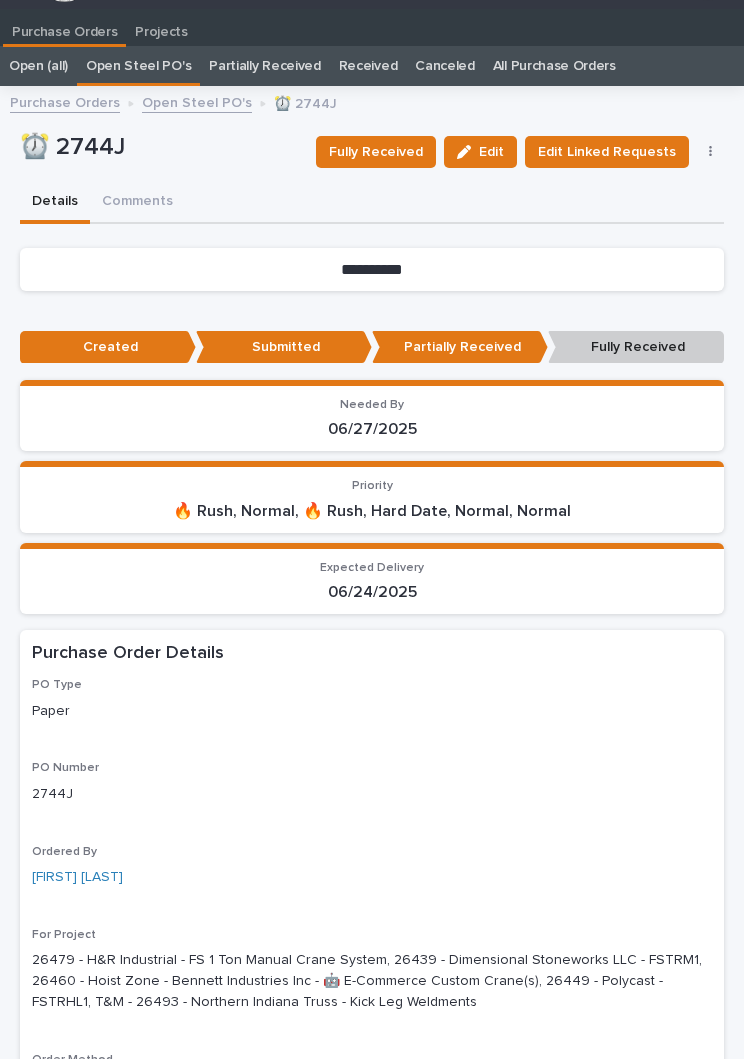 click on "Fully Received" at bounding box center (376, 152) 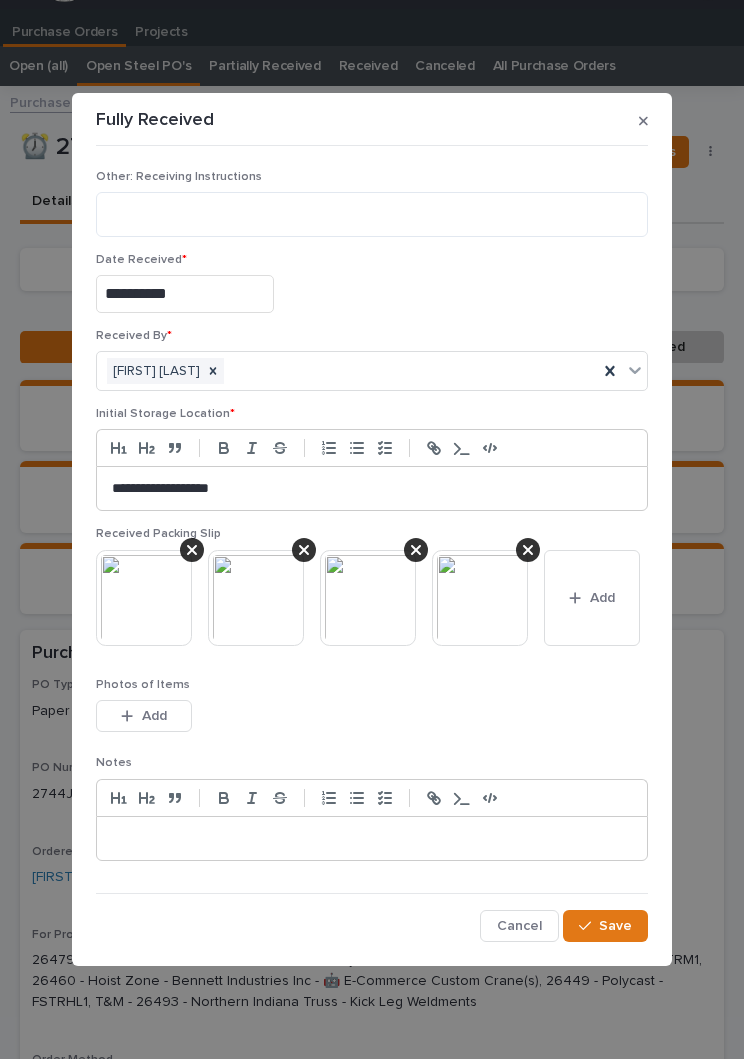 click on "Save" at bounding box center (605, 926) 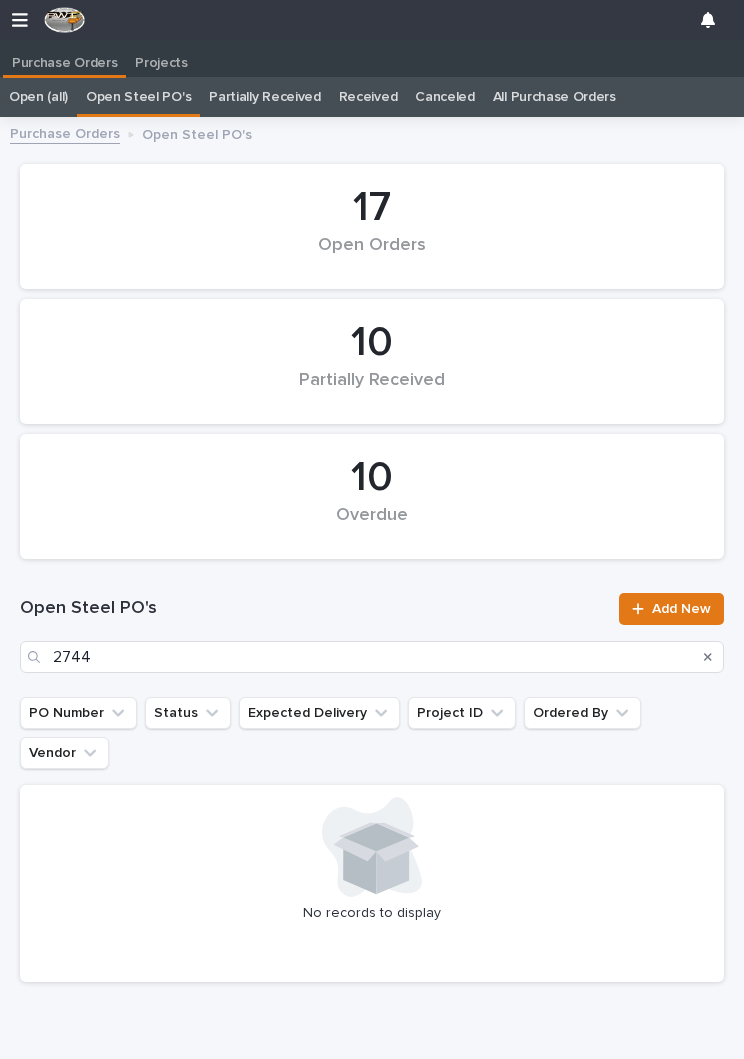 scroll, scrollTop: 12, scrollLeft: 0, axis: vertical 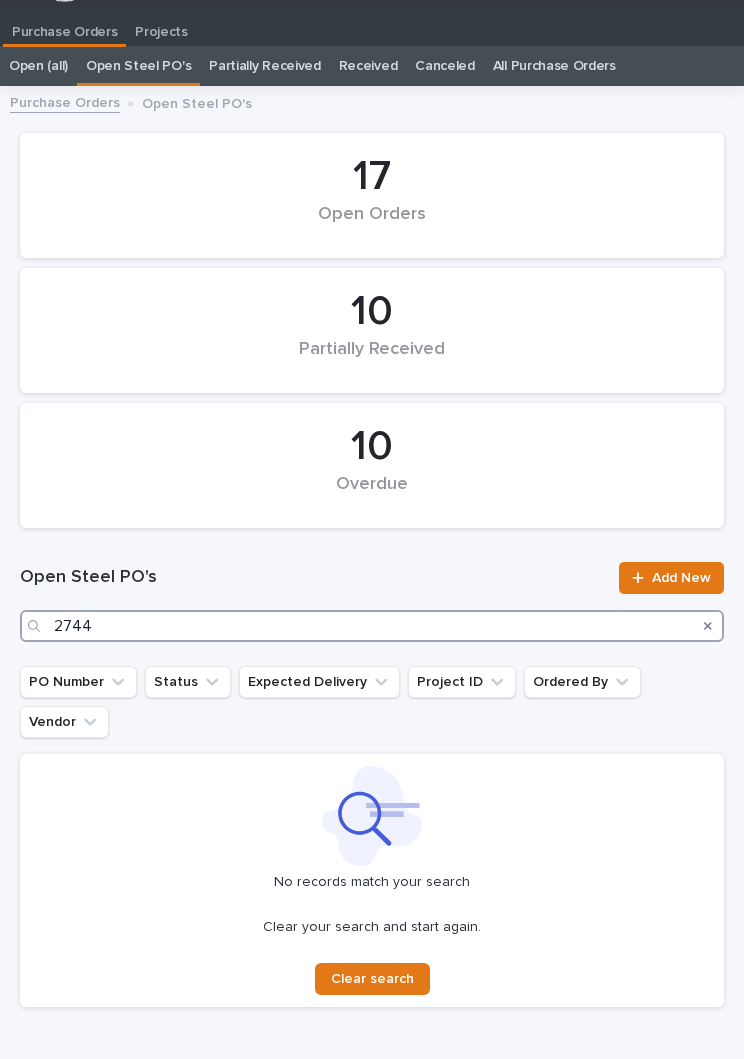 click on "2744" at bounding box center [372, 626] 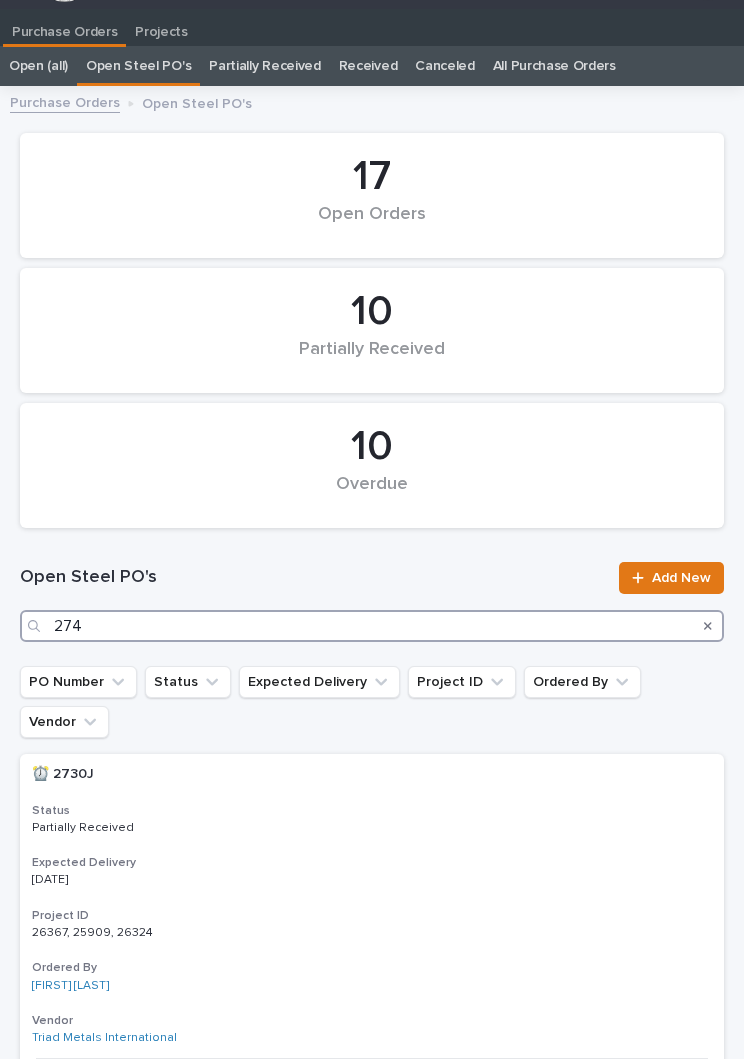 type on "2741" 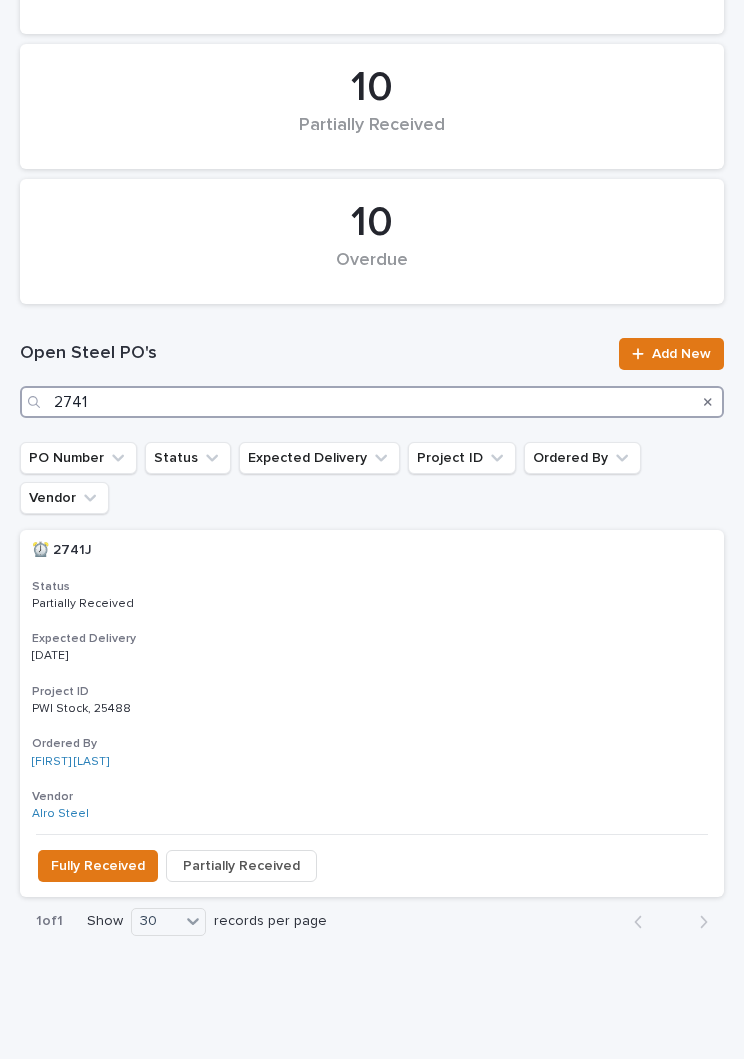scroll, scrollTop: 255, scrollLeft: 0, axis: vertical 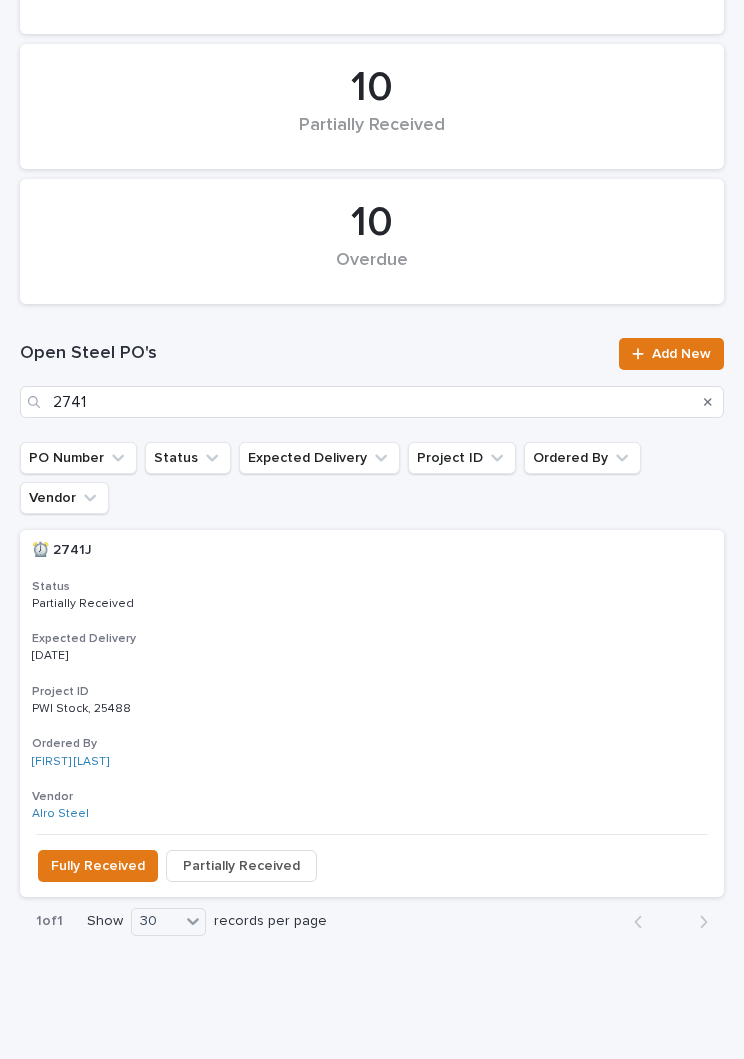 click on "⏰ 2741J  ⏰ 2741J    Status Partially Received Expected Delivery [DATE] Project ID PWI Stock, 25488 PWI Stock, 25488   Ordered By [FIRST] [LAST]   Vendor Alro Steel" at bounding box center (372, 682) 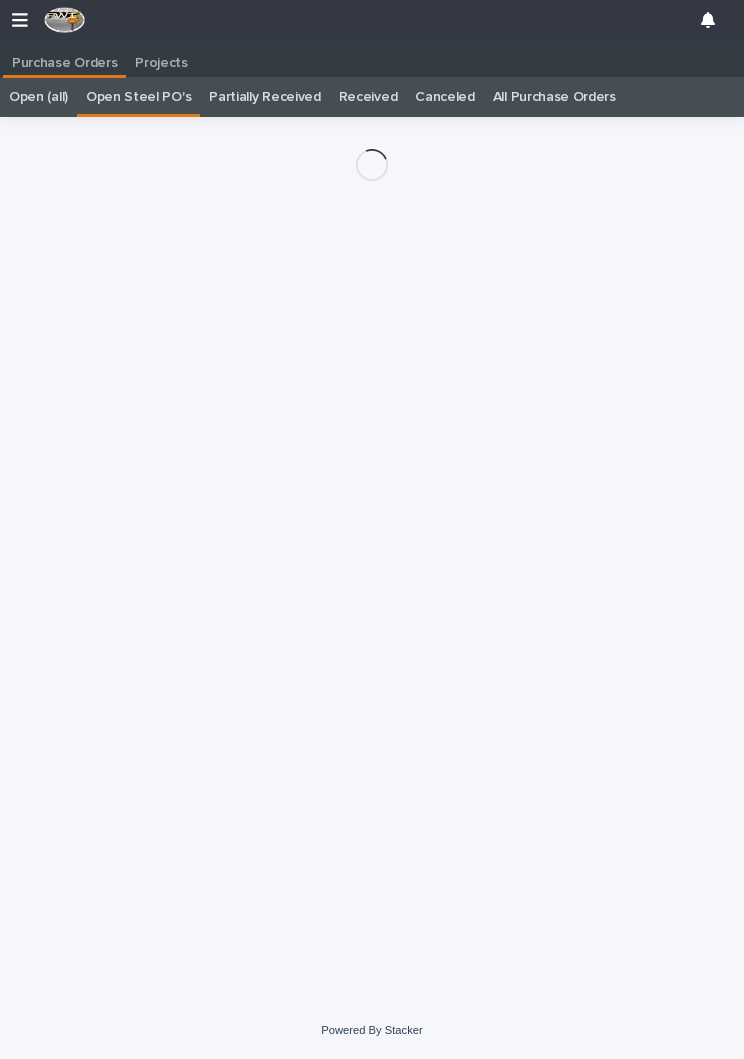 scroll, scrollTop: 31, scrollLeft: 0, axis: vertical 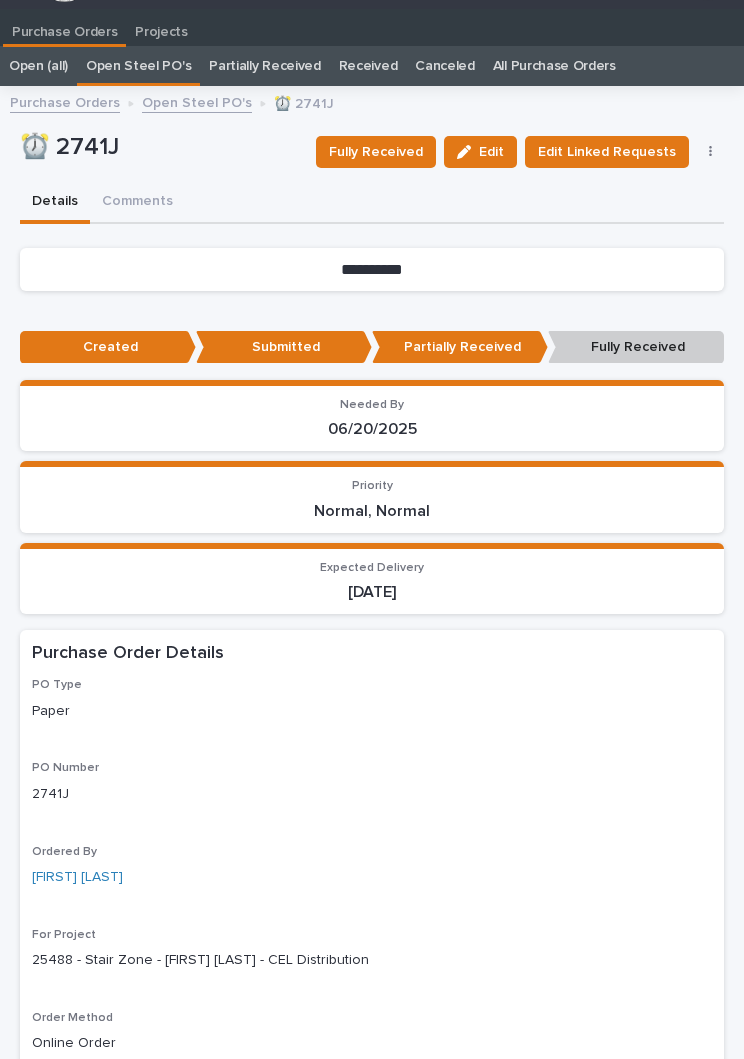 click on "Fully Received" at bounding box center (376, 152) 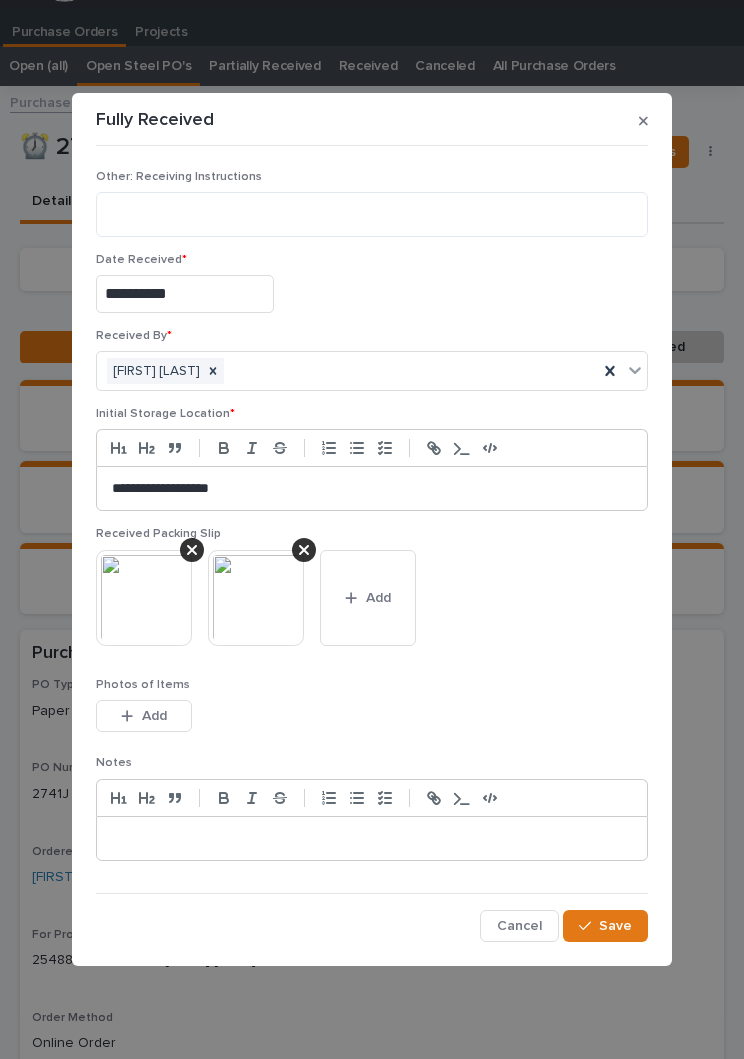 click on "**********" at bounding box center [372, 548] 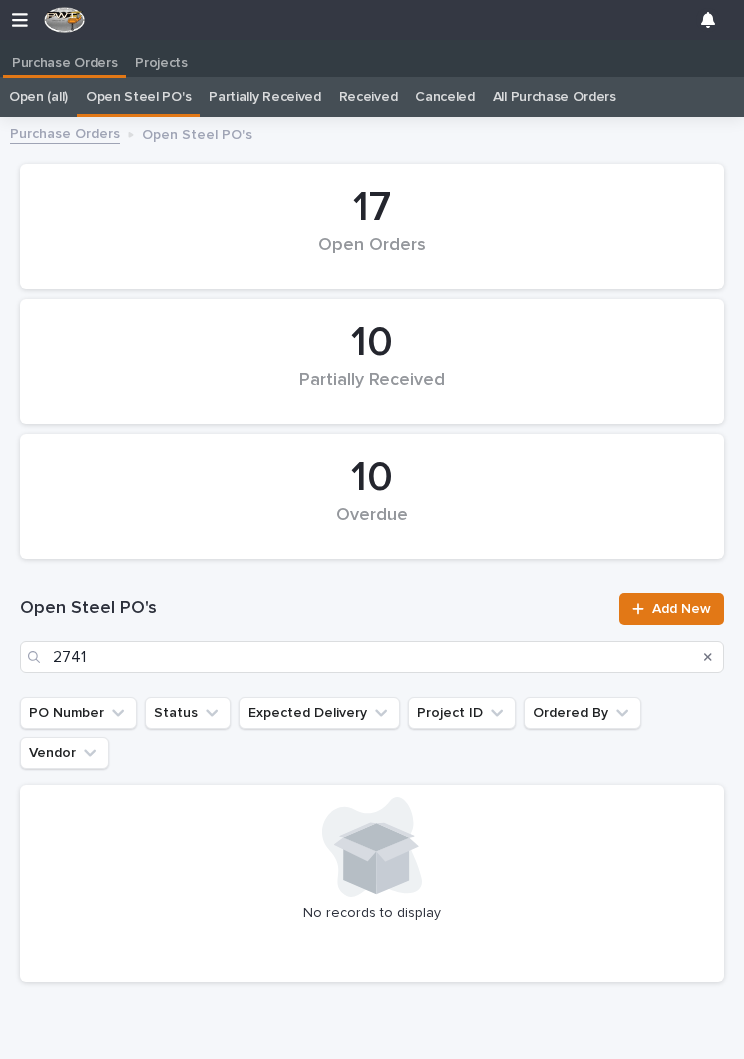 scroll, scrollTop: 0, scrollLeft: 9, axis: horizontal 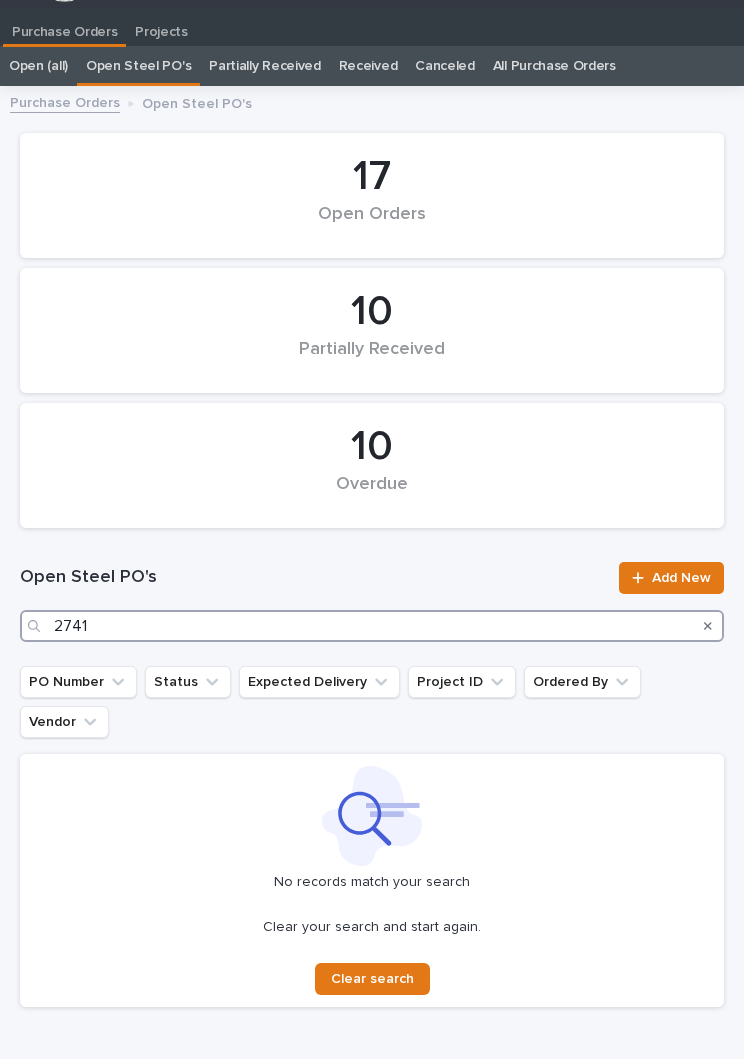 click on "2741" at bounding box center (372, 626) 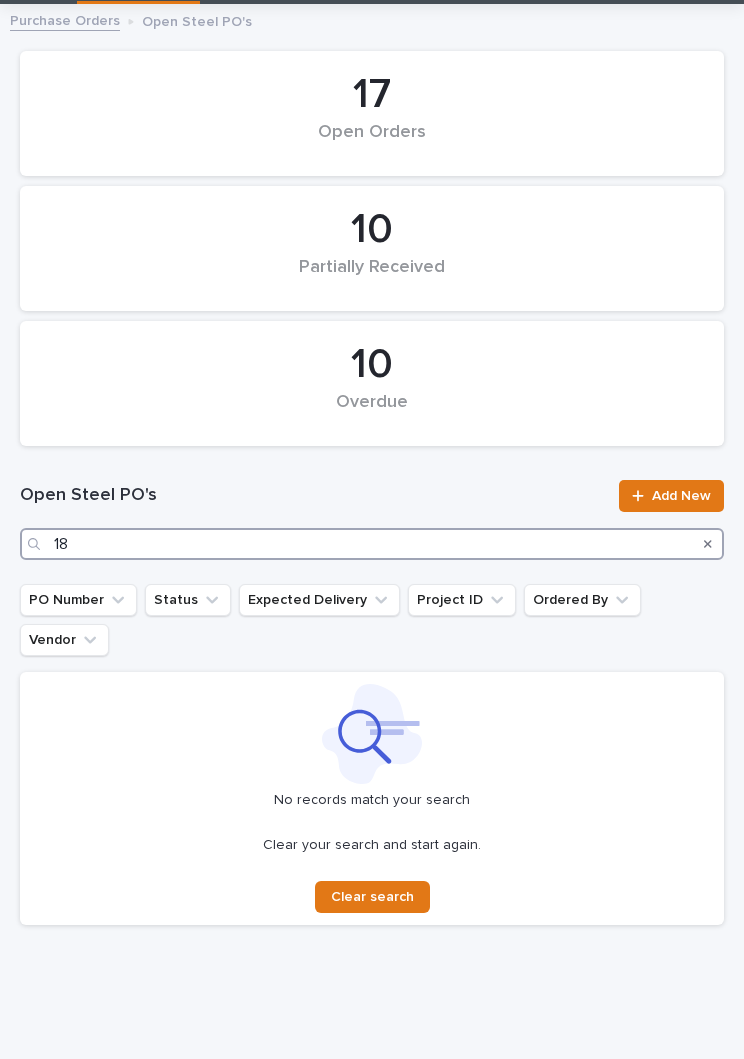 scroll, scrollTop: 110, scrollLeft: 0, axis: vertical 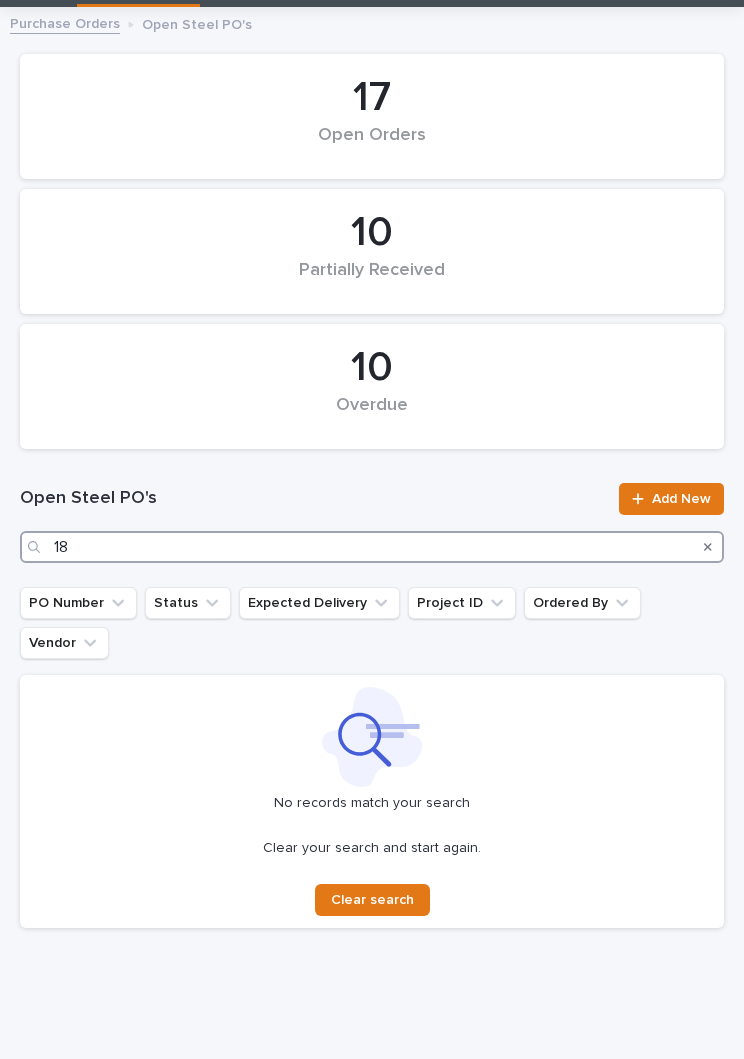 type on "1" 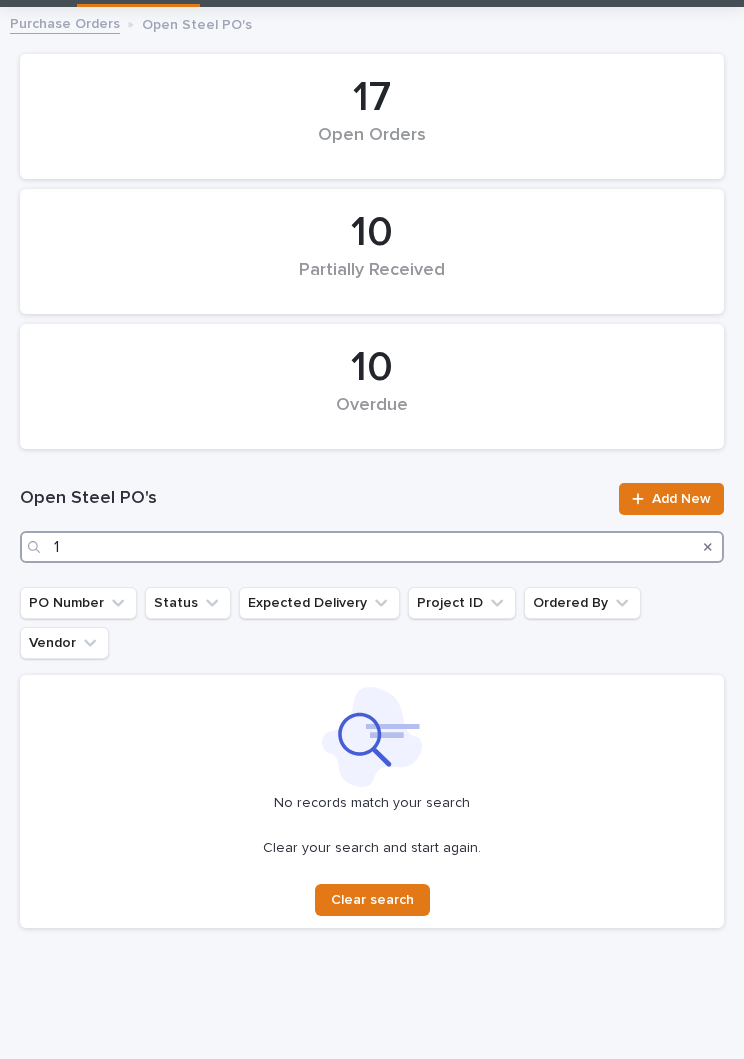 type 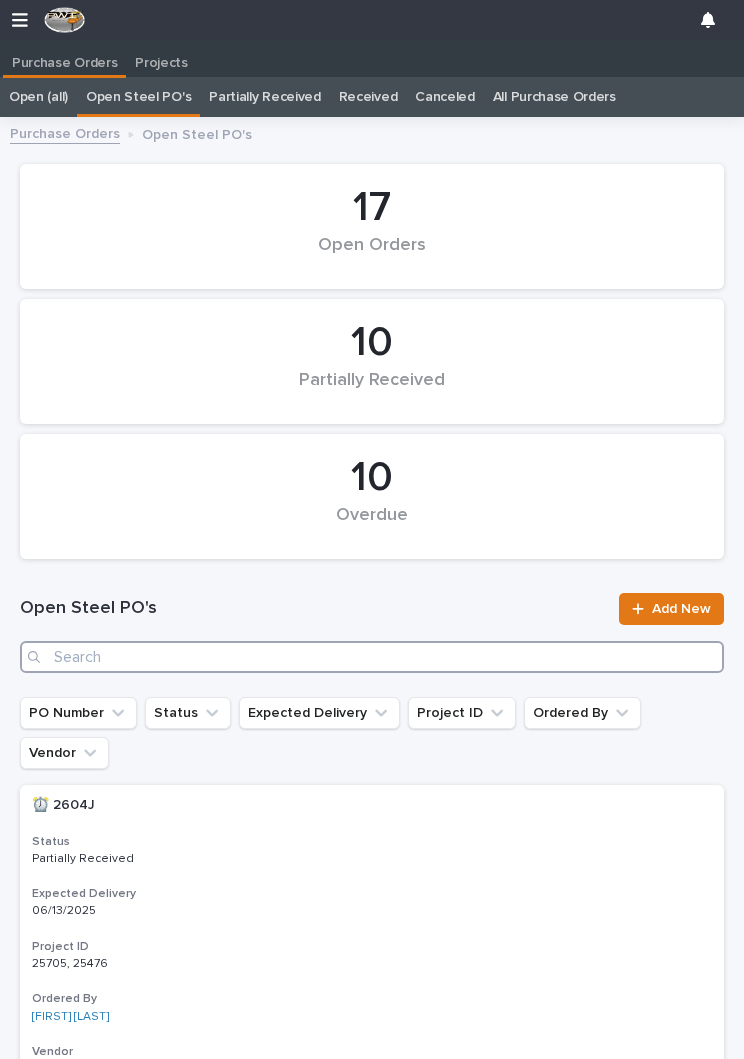 scroll, scrollTop: 0, scrollLeft: 0, axis: both 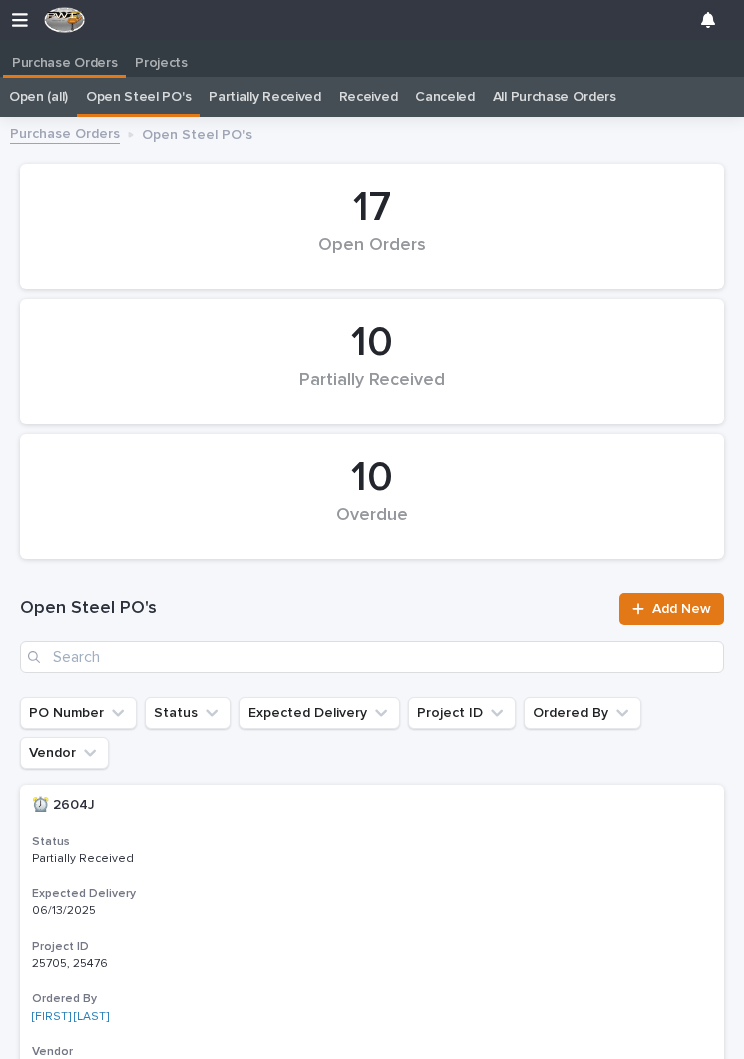 click on "Open (all)" at bounding box center [38, 97] 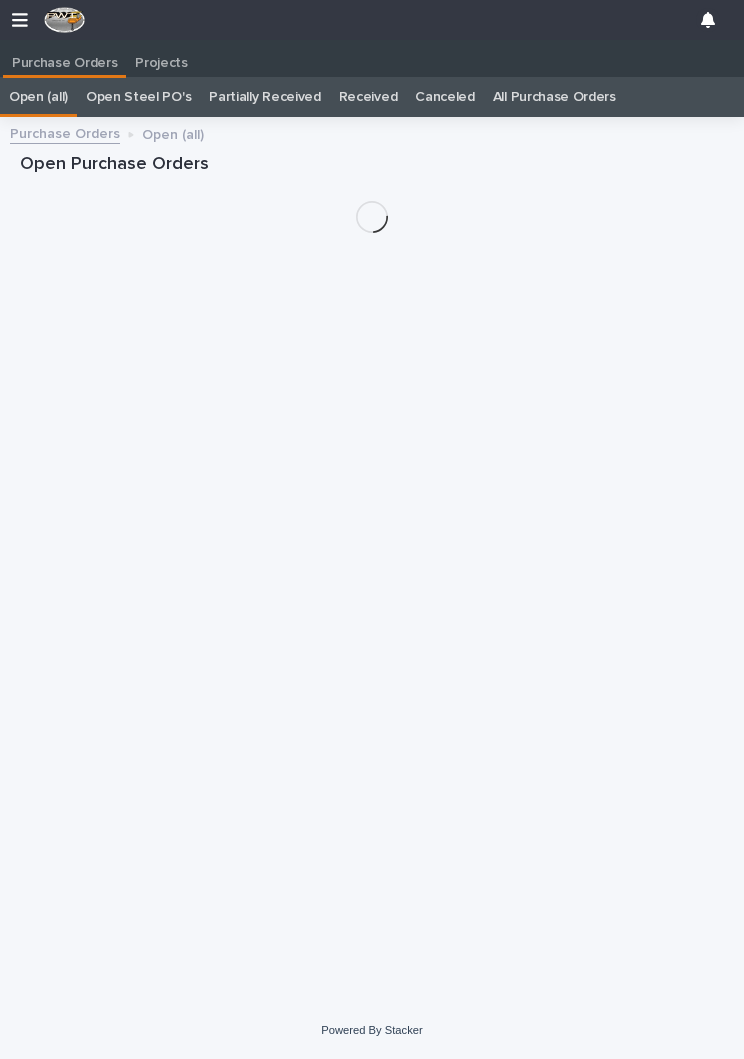 scroll, scrollTop: 12, scrollLeft: 0, axis: vertical 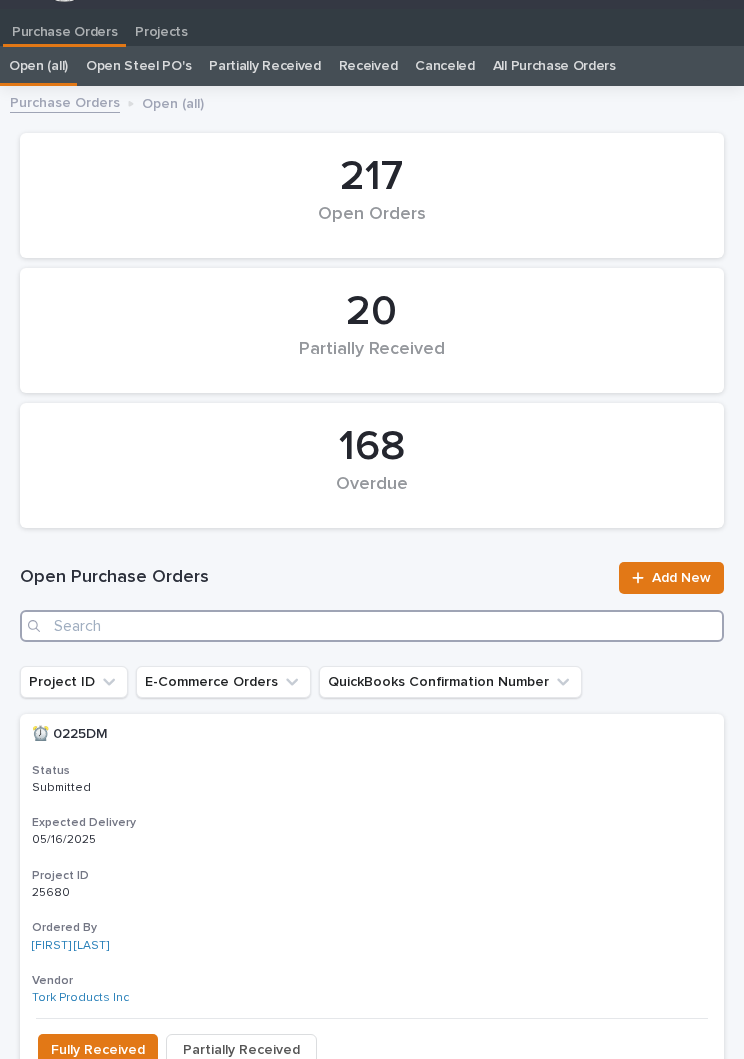 click at bounding box center (372, 626) 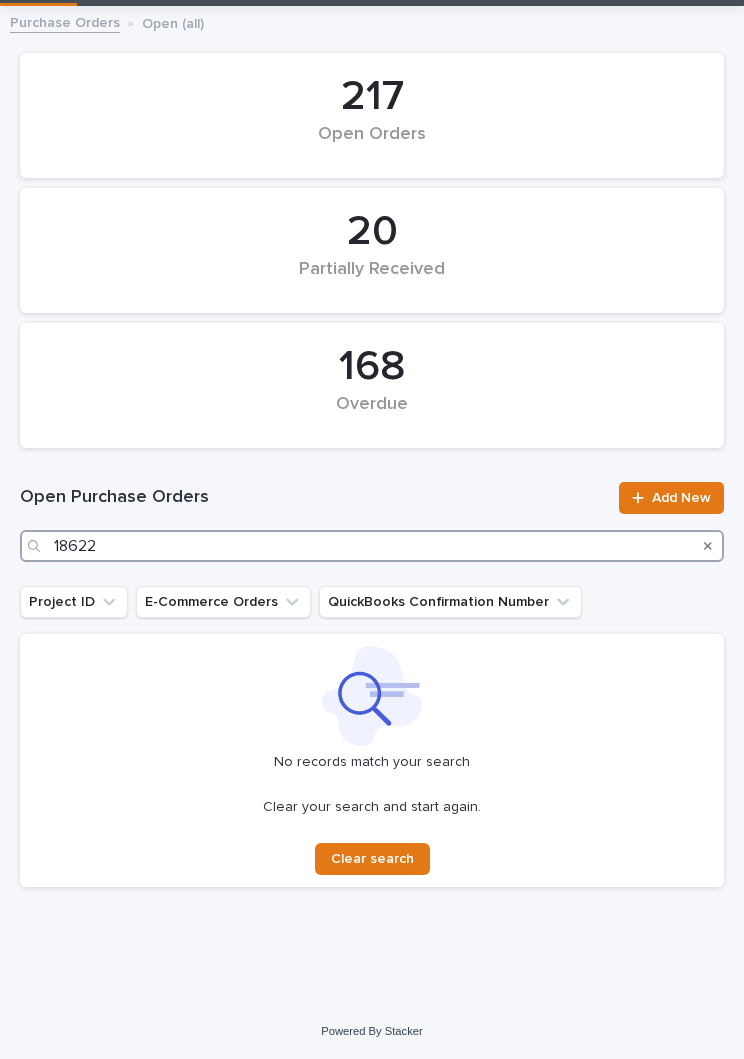 scroll, scrollTop: 110, scrollLeft: 0, axis: vertical 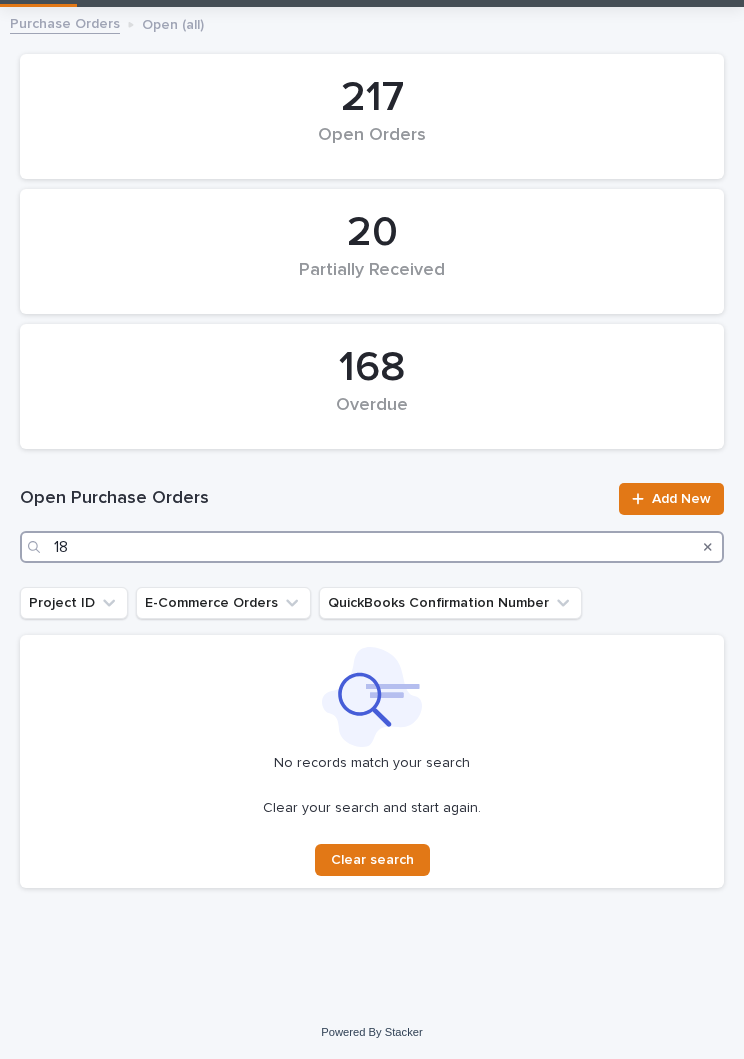 type on "1" 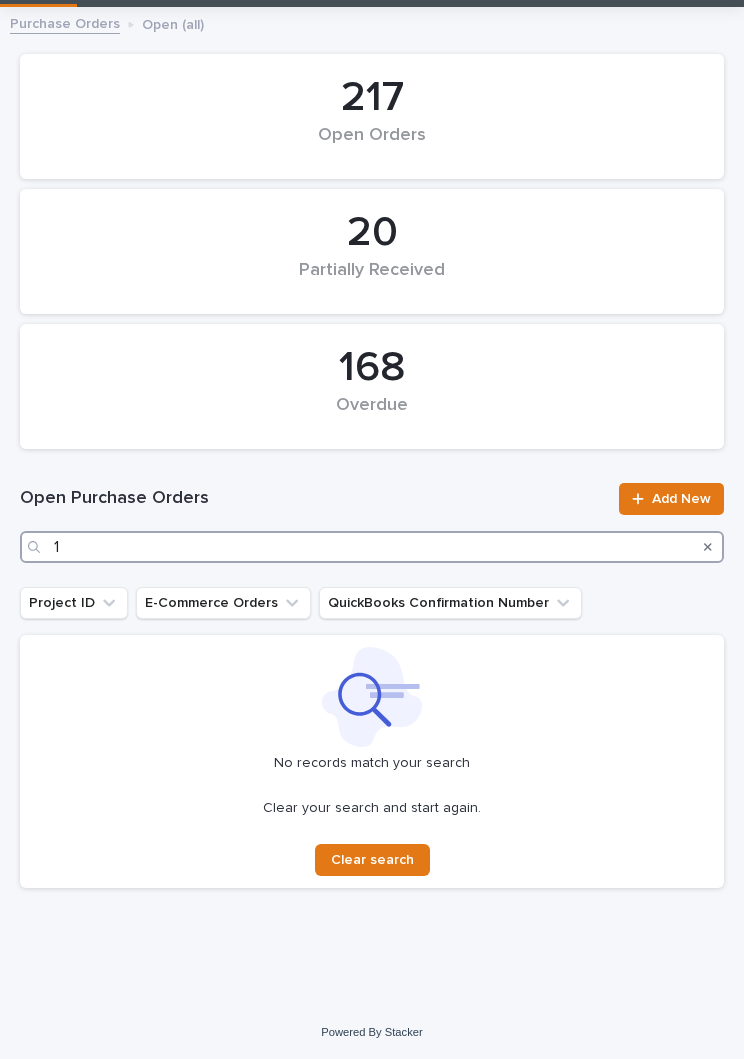 type 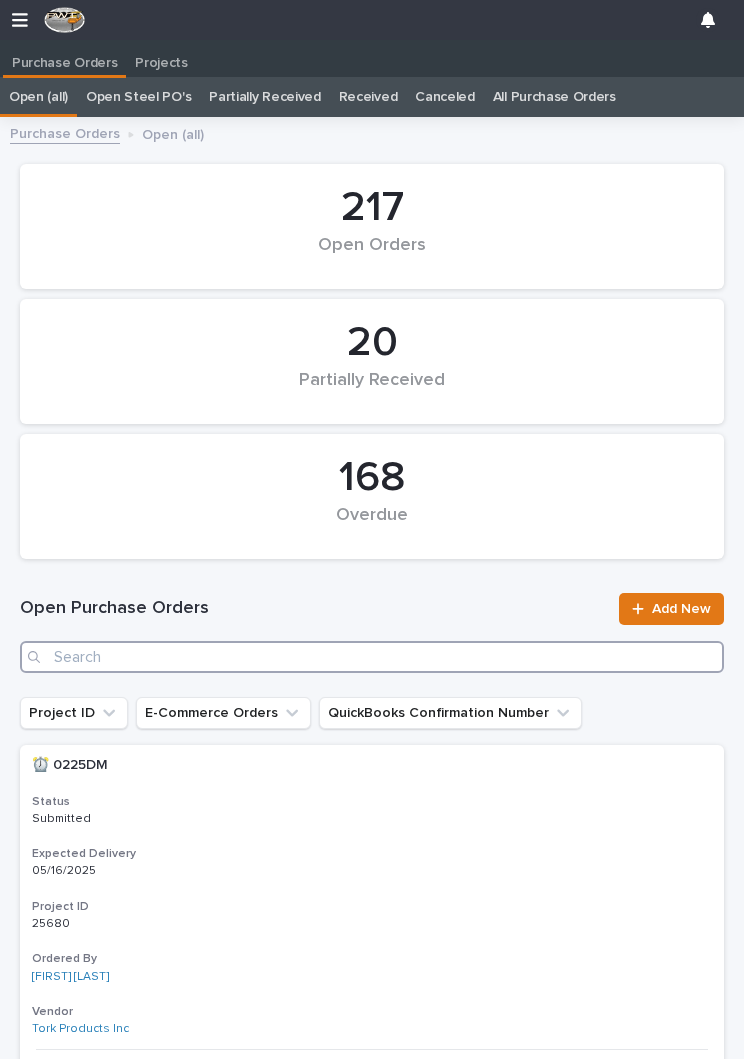 scroll, scrollTop: 0, scrollLeft: 0, axis: both 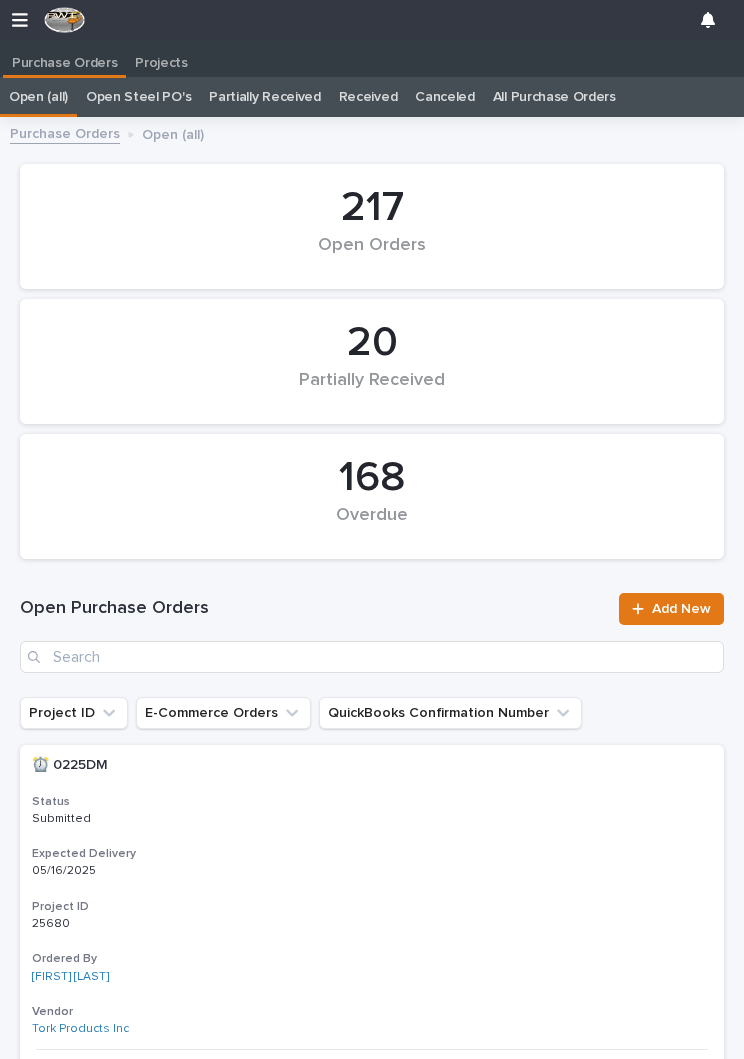 click on "Open Steel PO's" at bounding box center [138, 97] 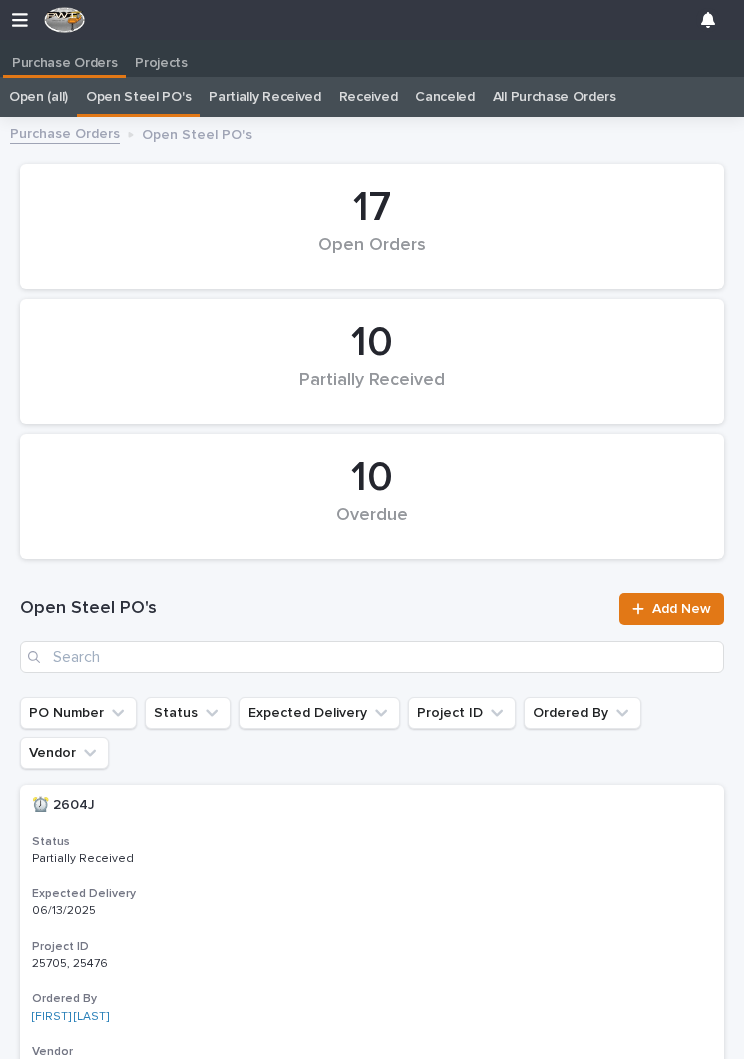 scroll, scrollTop: 0, scrollLeft: 9, axis: horizontal 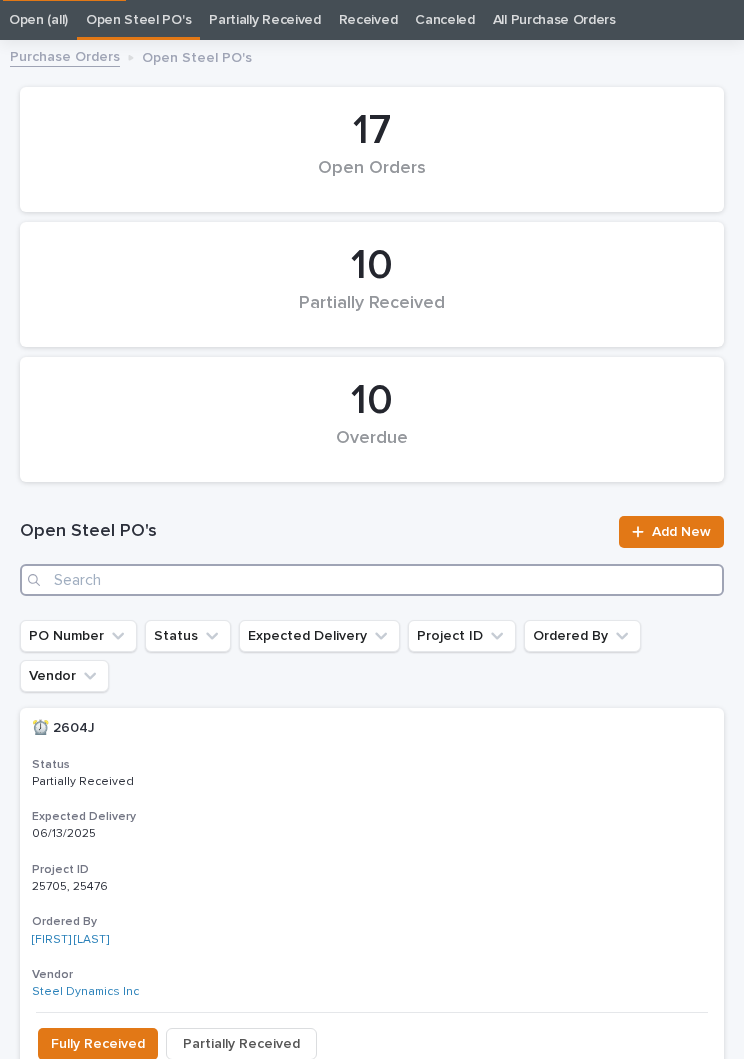 click at bounding box center [372, 580] 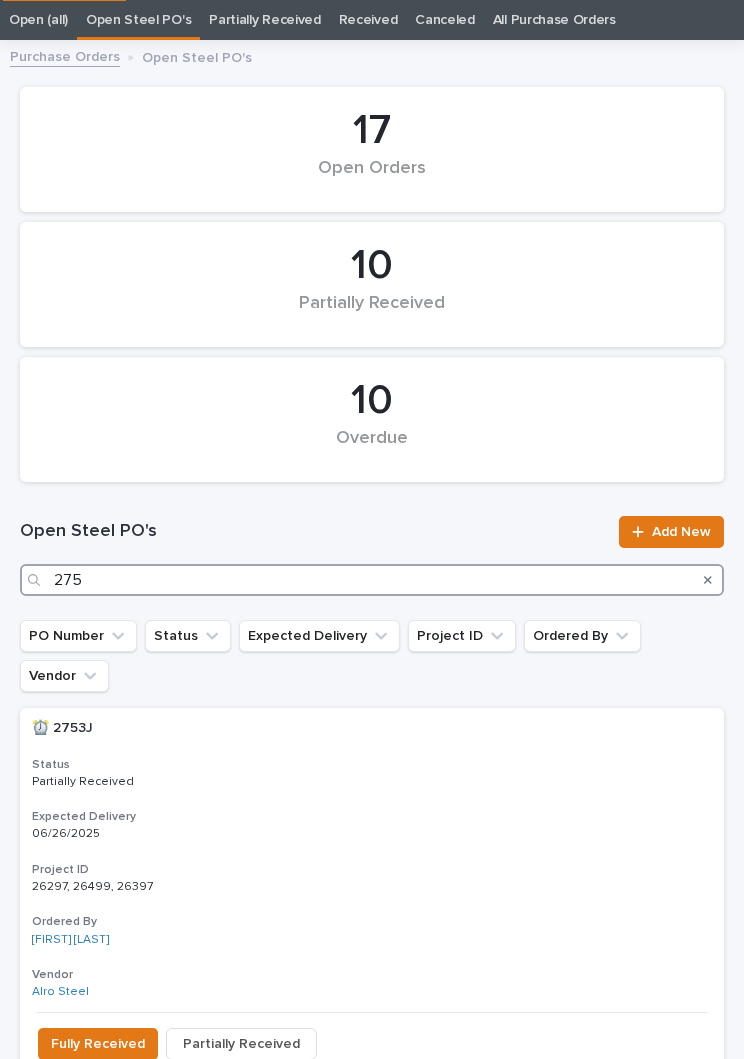 type on "2753" 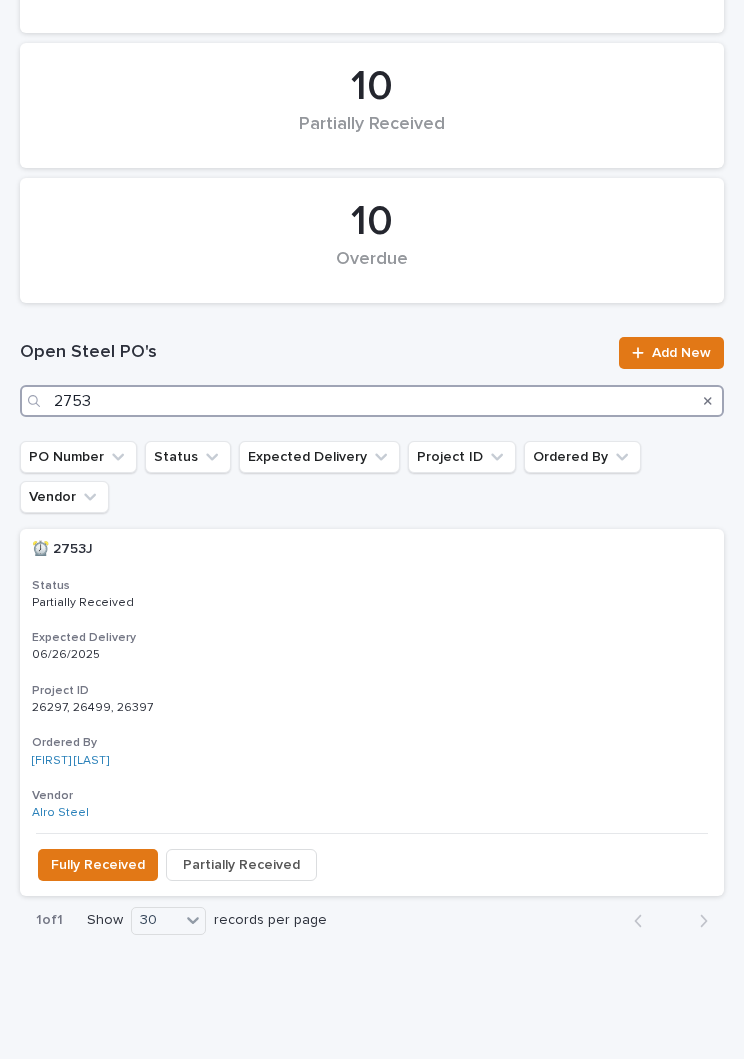scroll, scrollTop: 255, scrollLeft: 0, axis: vertical 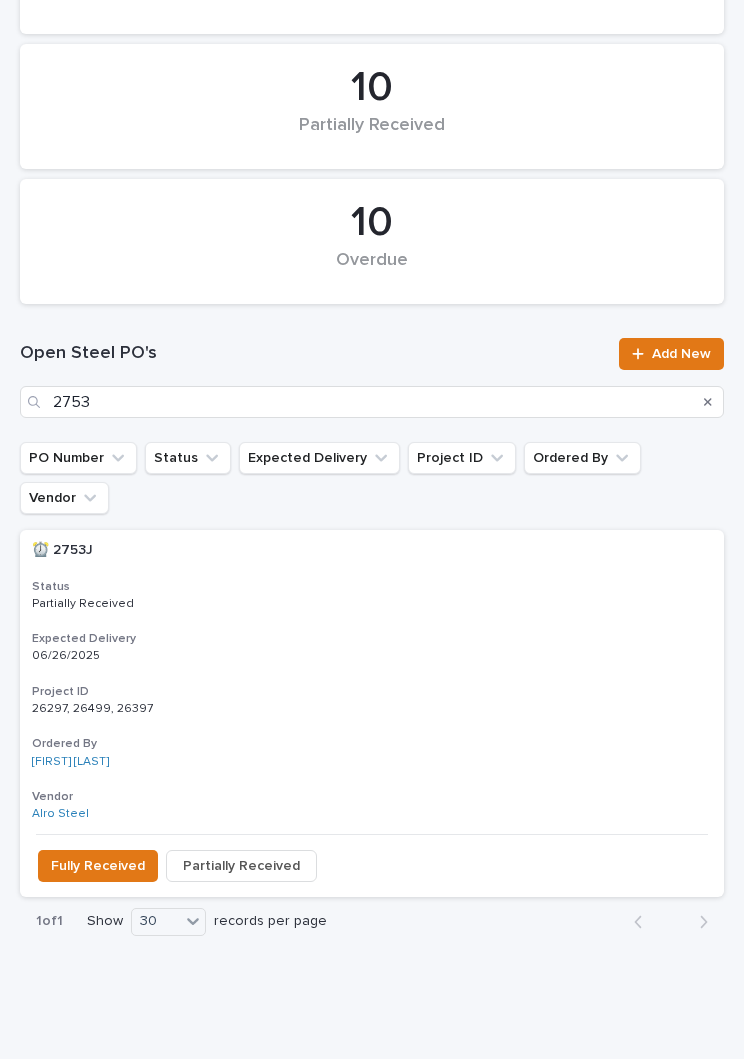 click on "Expected Delivery" at bounding box center (372, 639) 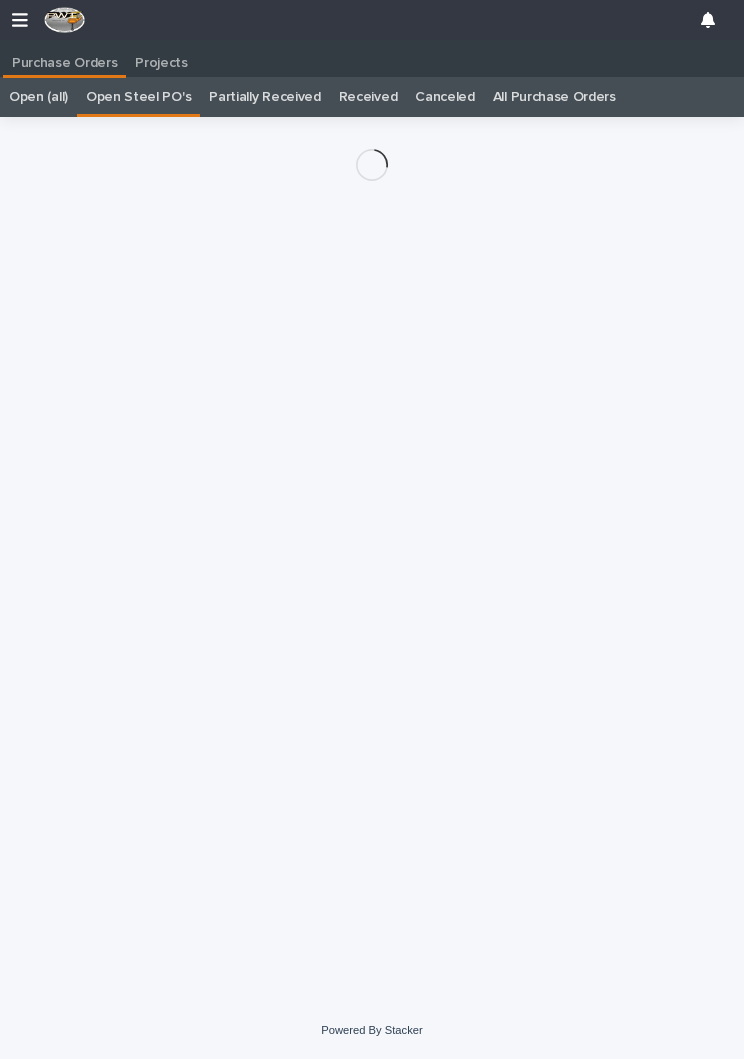 scroll, scrollTop: 13, scrollLeft: 0, axis: vertical 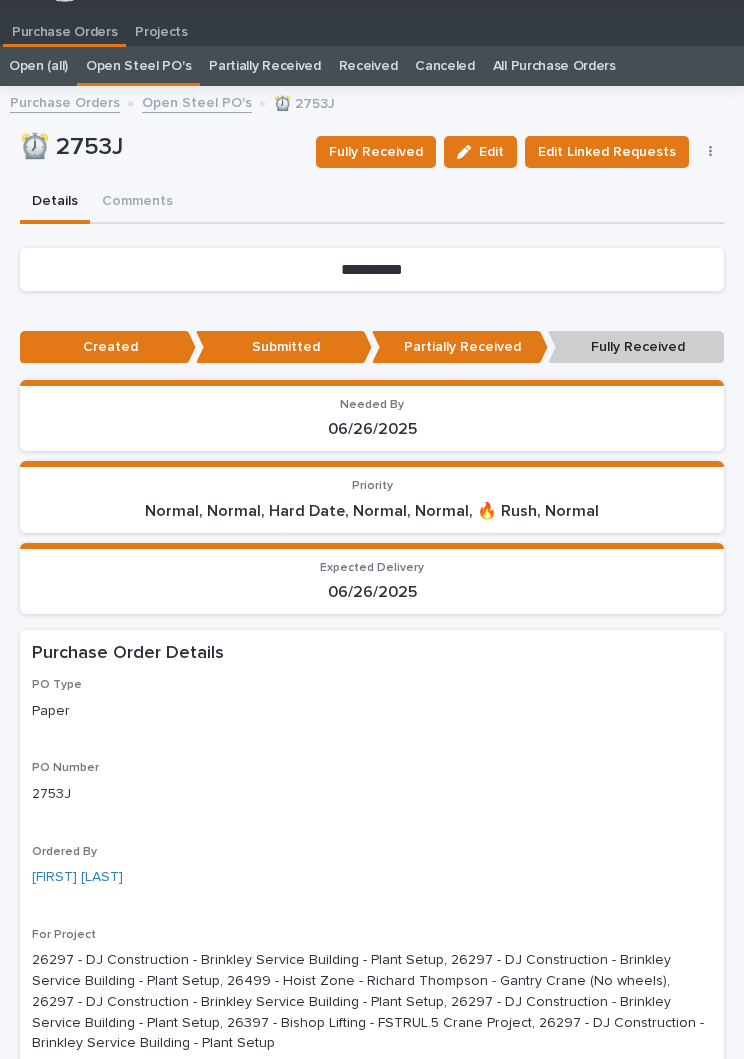 click on "Fully Received" at bounding box center (376, 152) 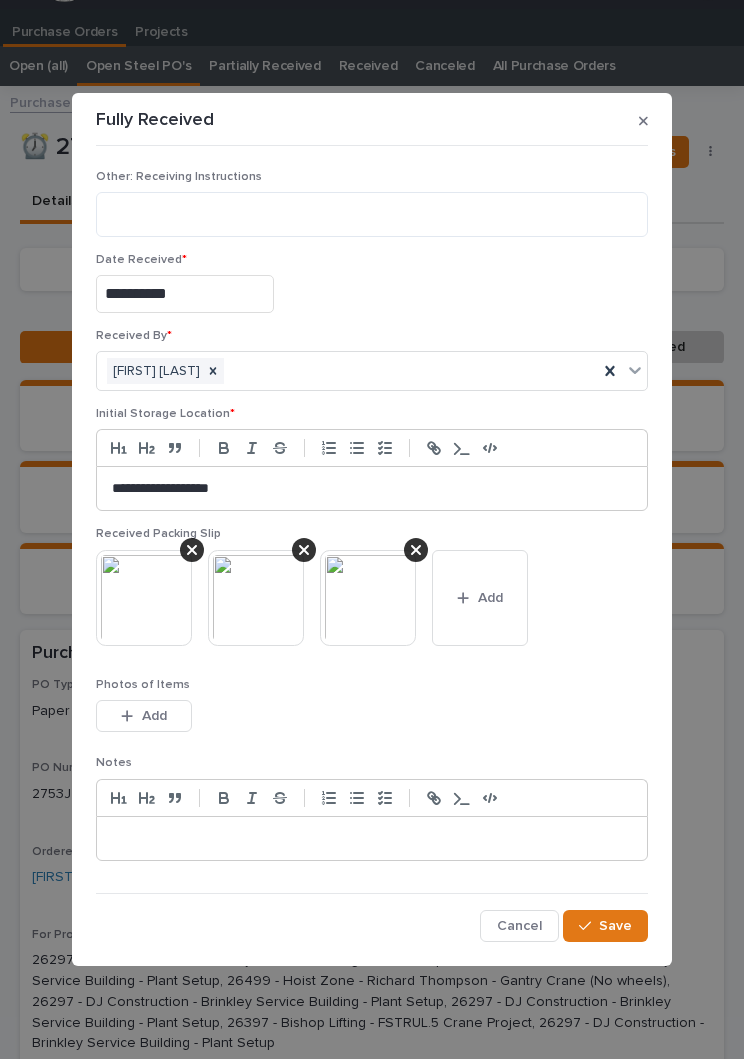 click on "Save" at bounding box center [615, 926] 